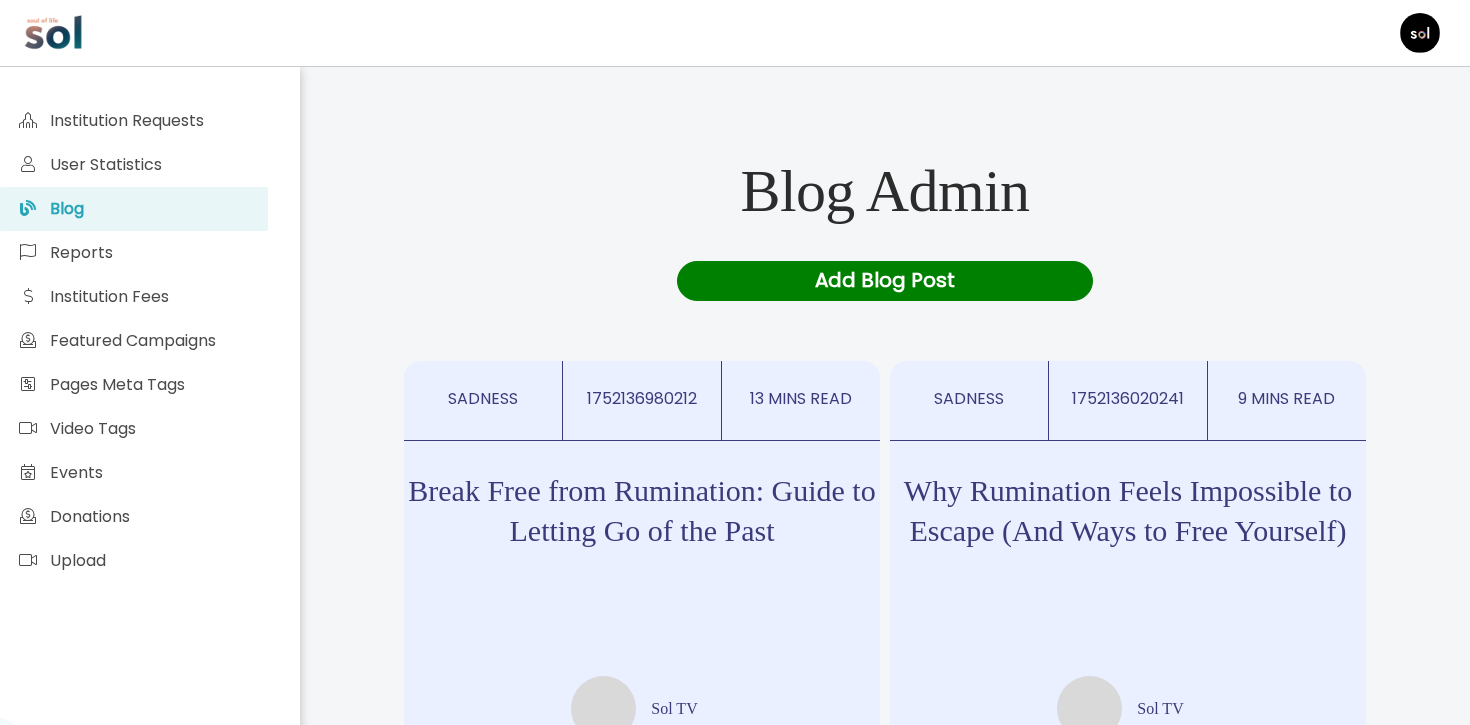 scroll, scrollTop: 0, scrollLeft: 0, axis: both 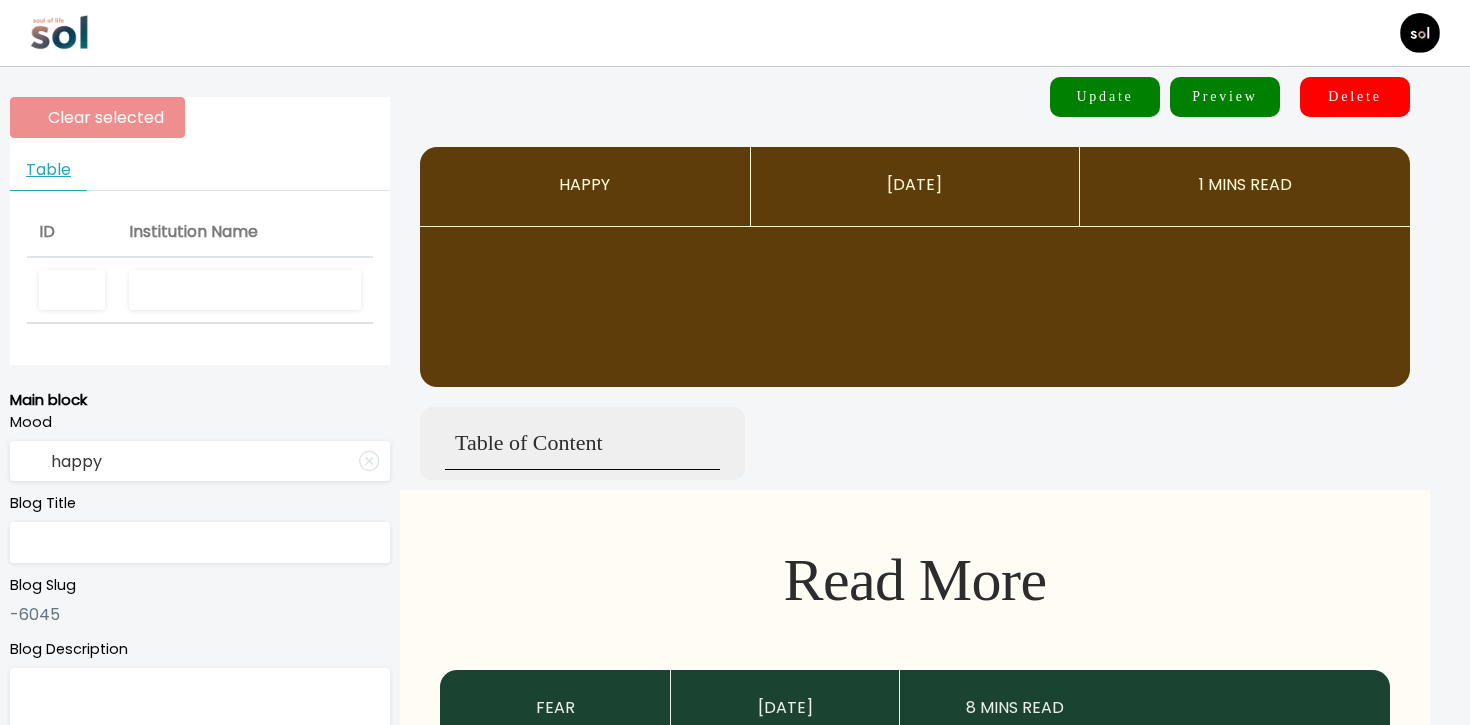 click at bounding box center [245, 290] 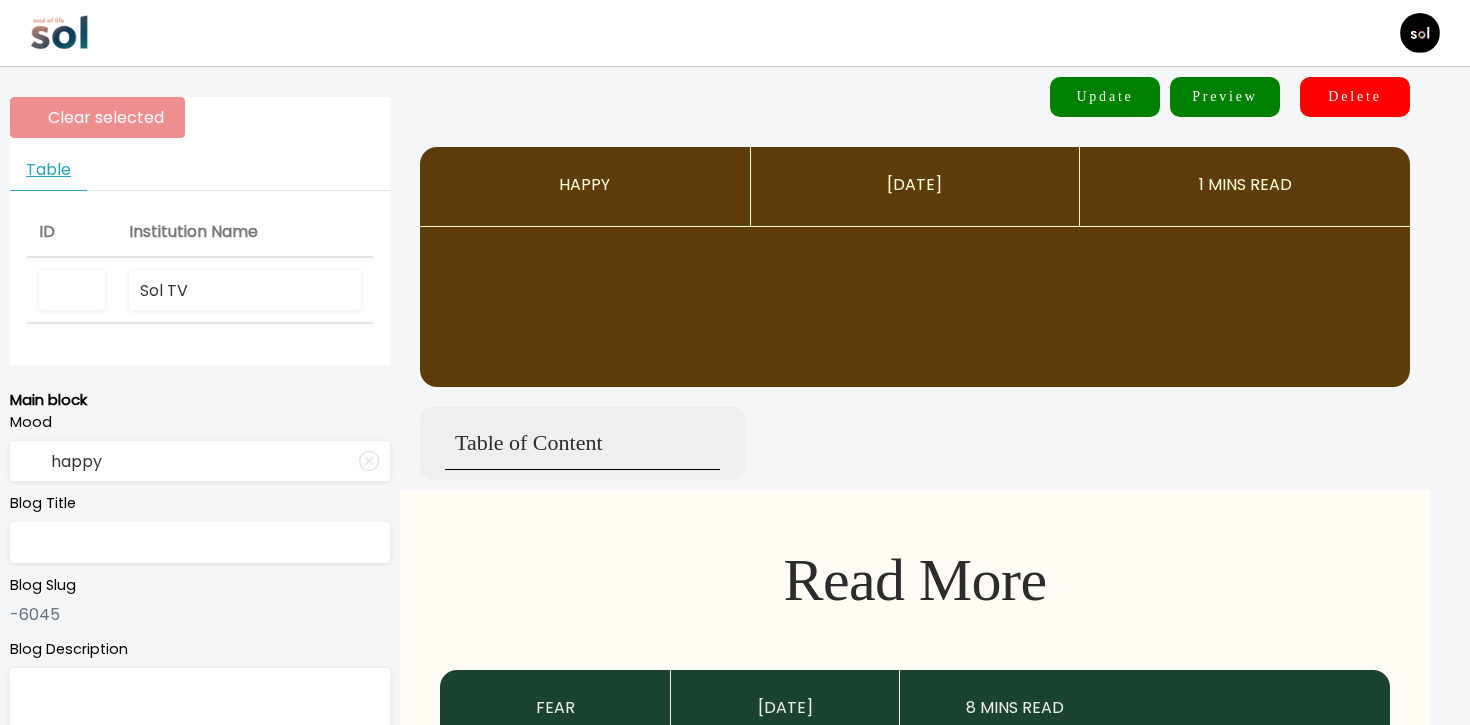 click on "Sol TV" at bounding box center (245, 290) 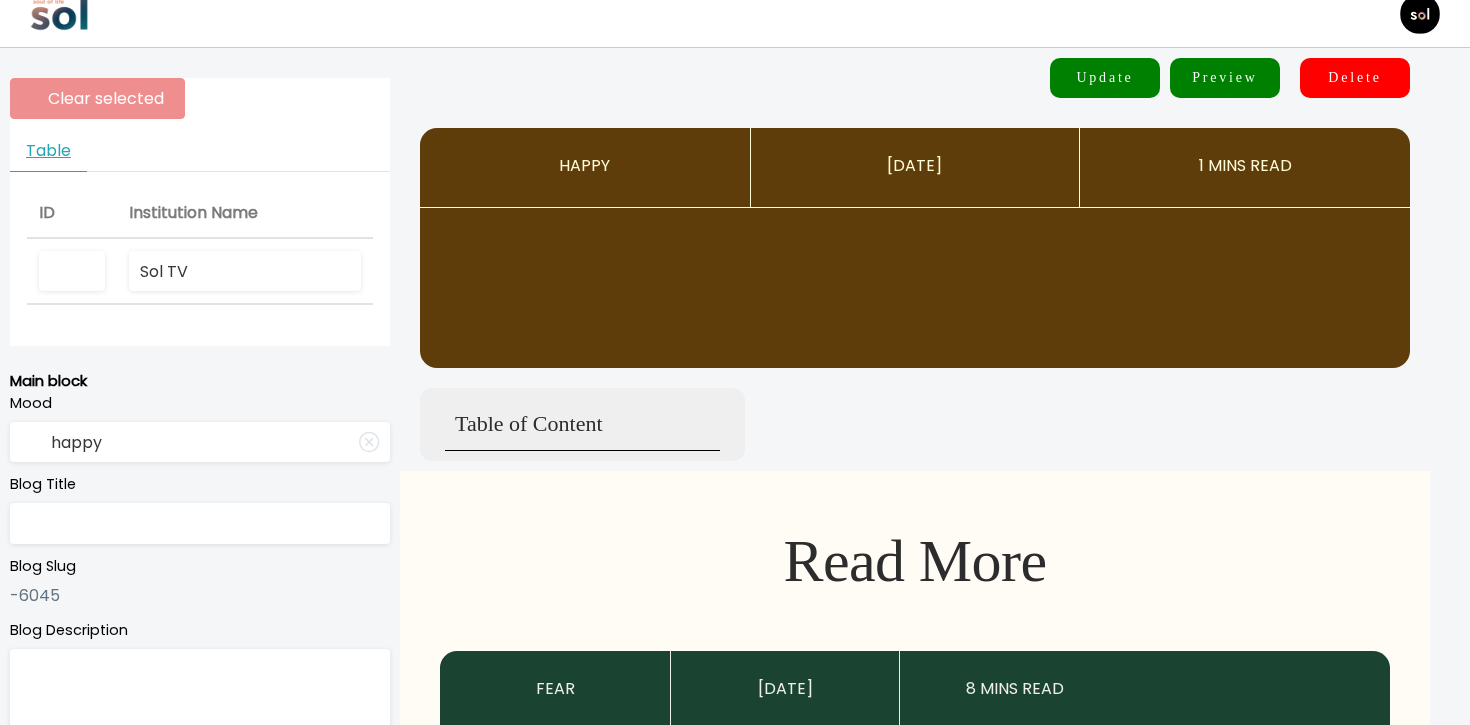 scroll, scrollTop: 0, scrollLeft: 0, axis: both 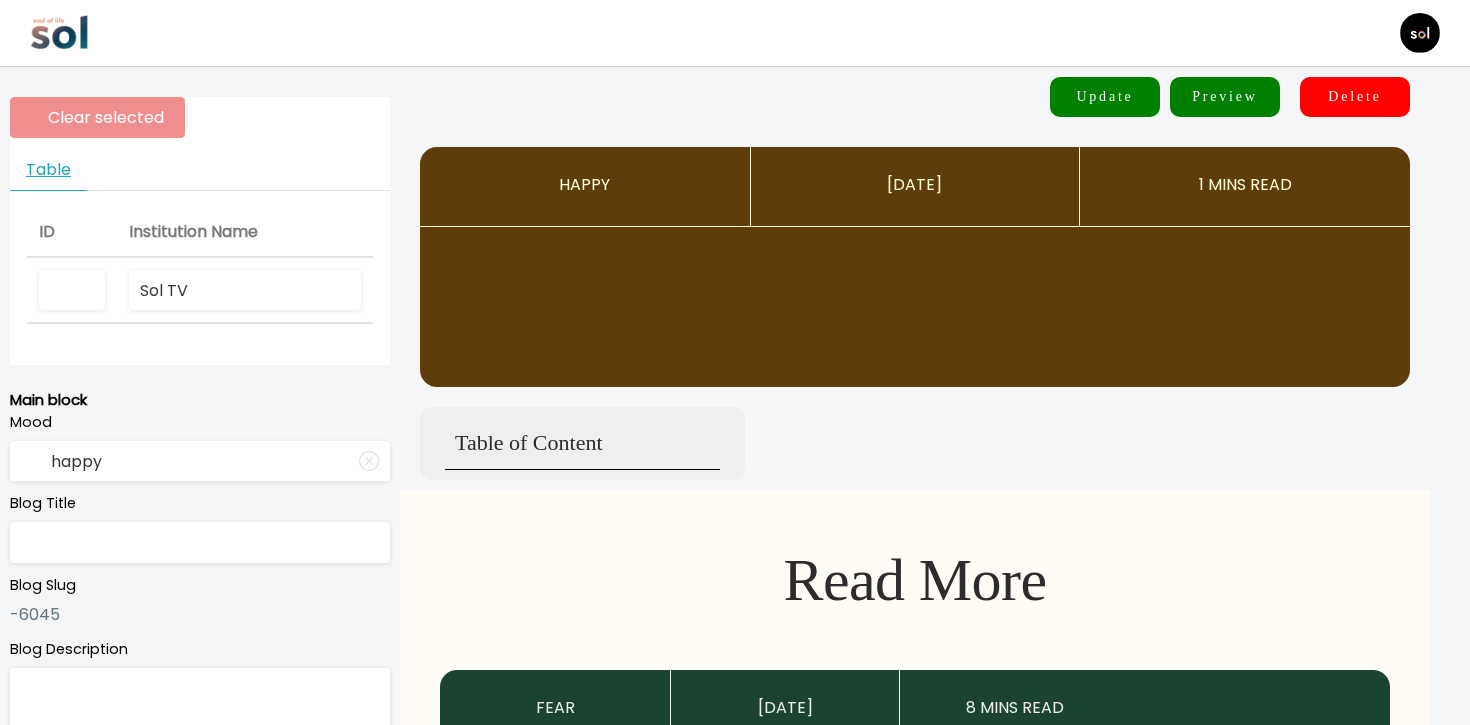 type on "sadness" 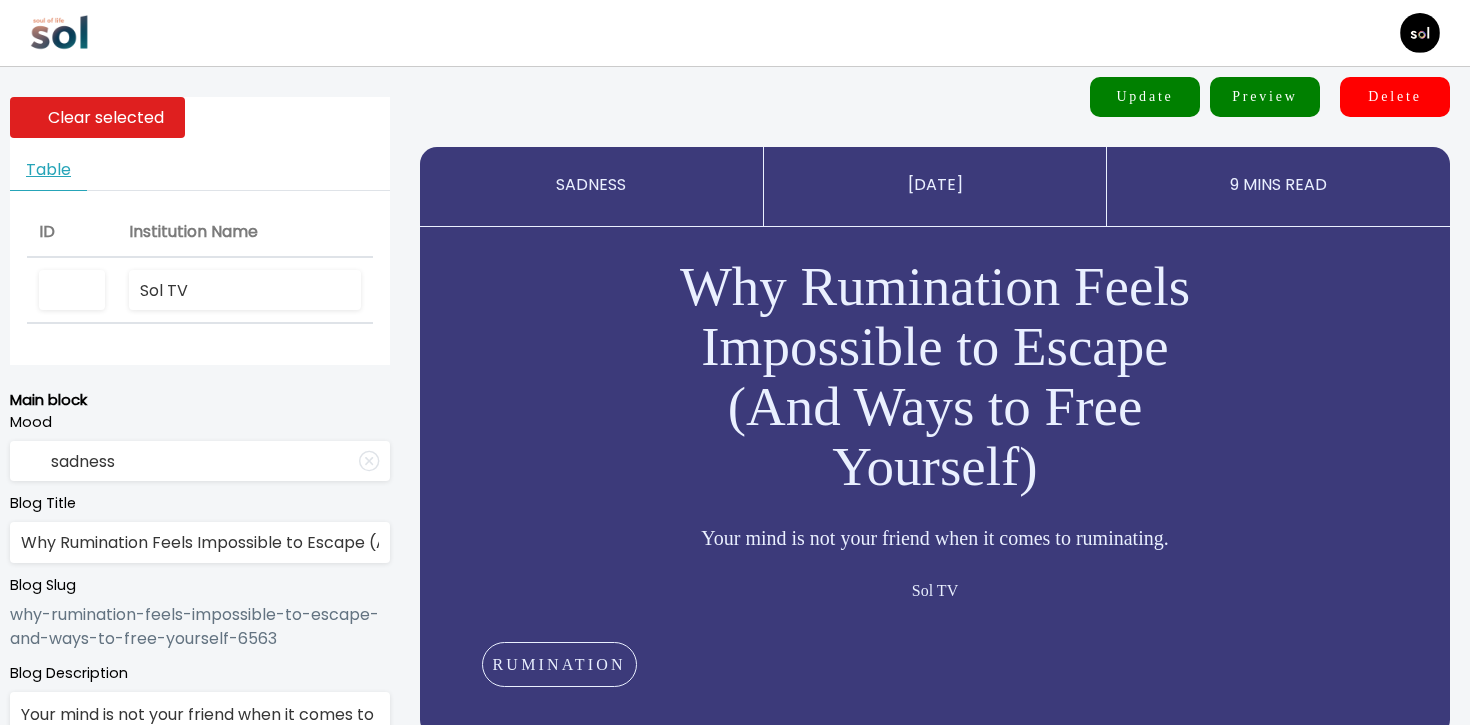 type on "Sol TV" 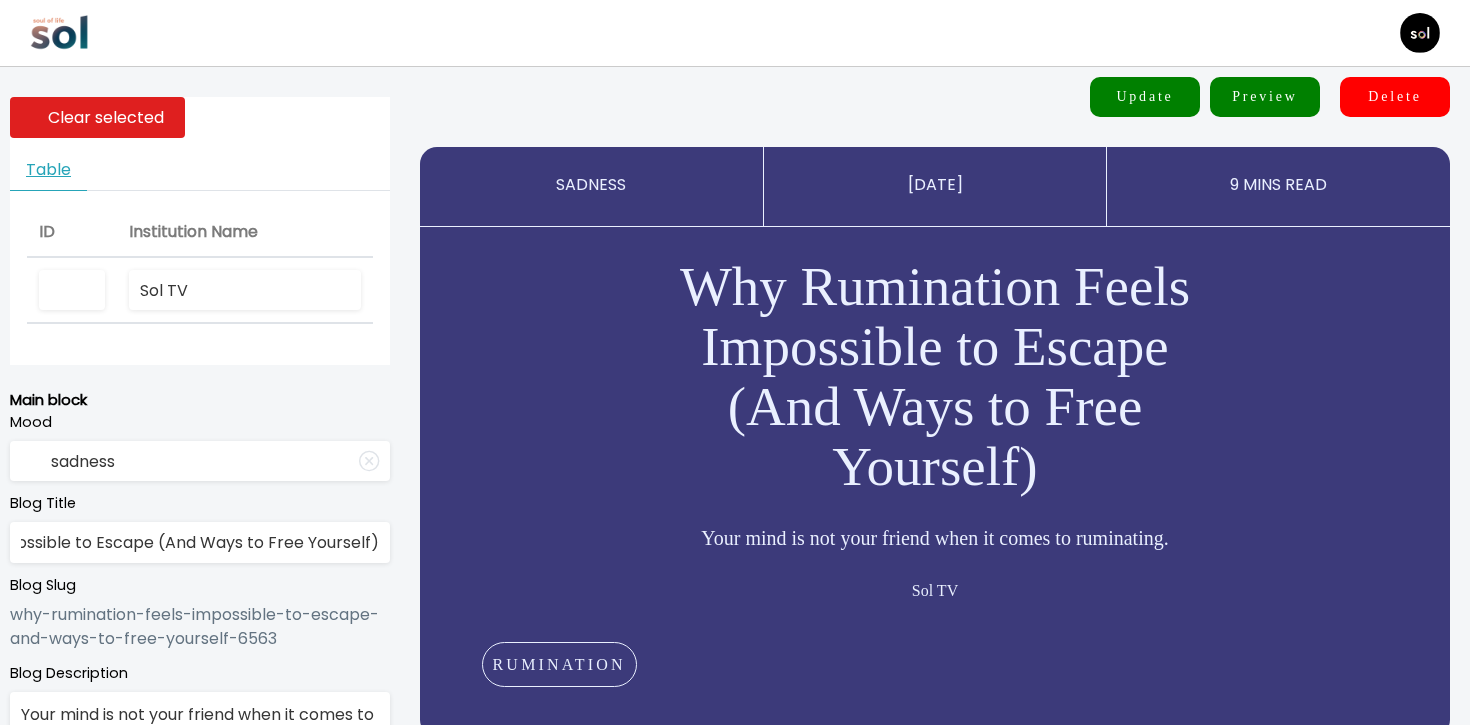 scroll, scrollTop: 0, scrollLeft: 0, axis: both 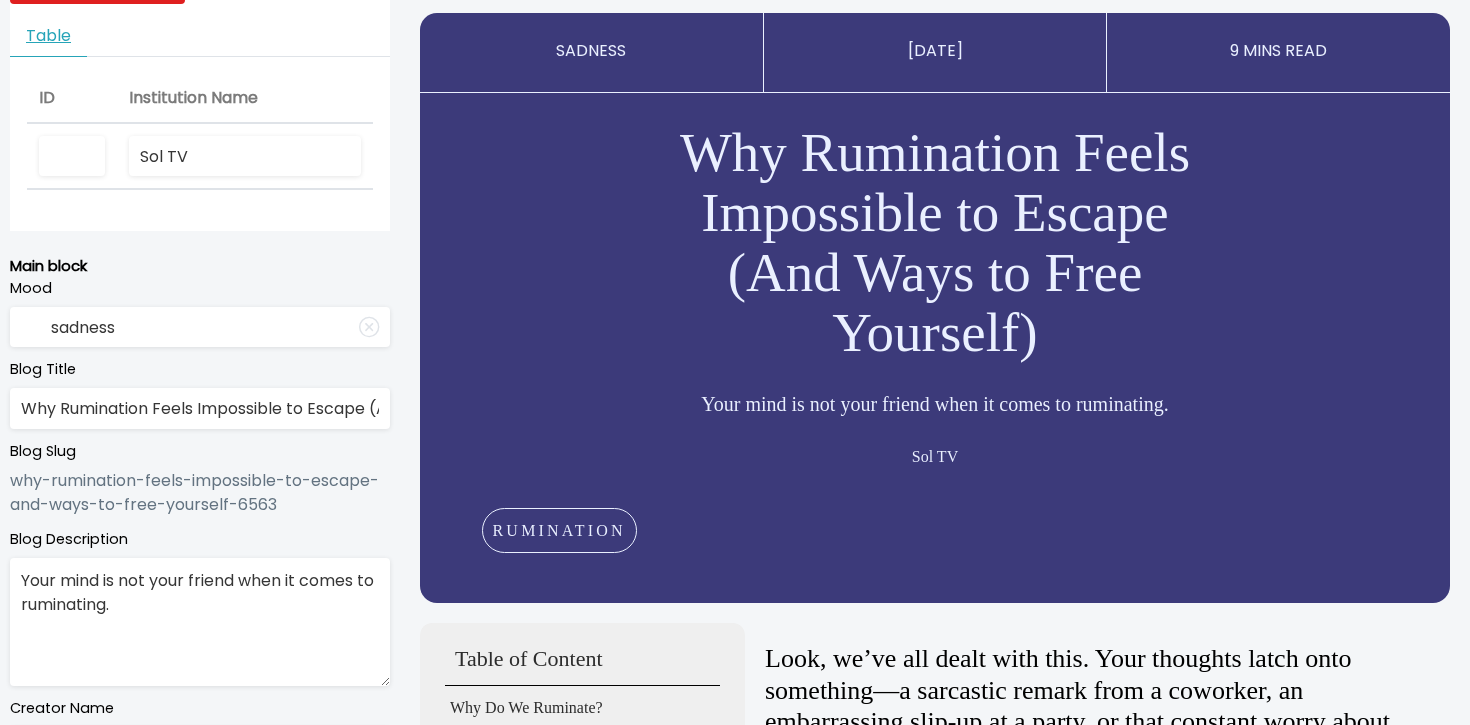 click on "Your mind is not your friend when it comes to ruminating." at bounding box center (200, 622) 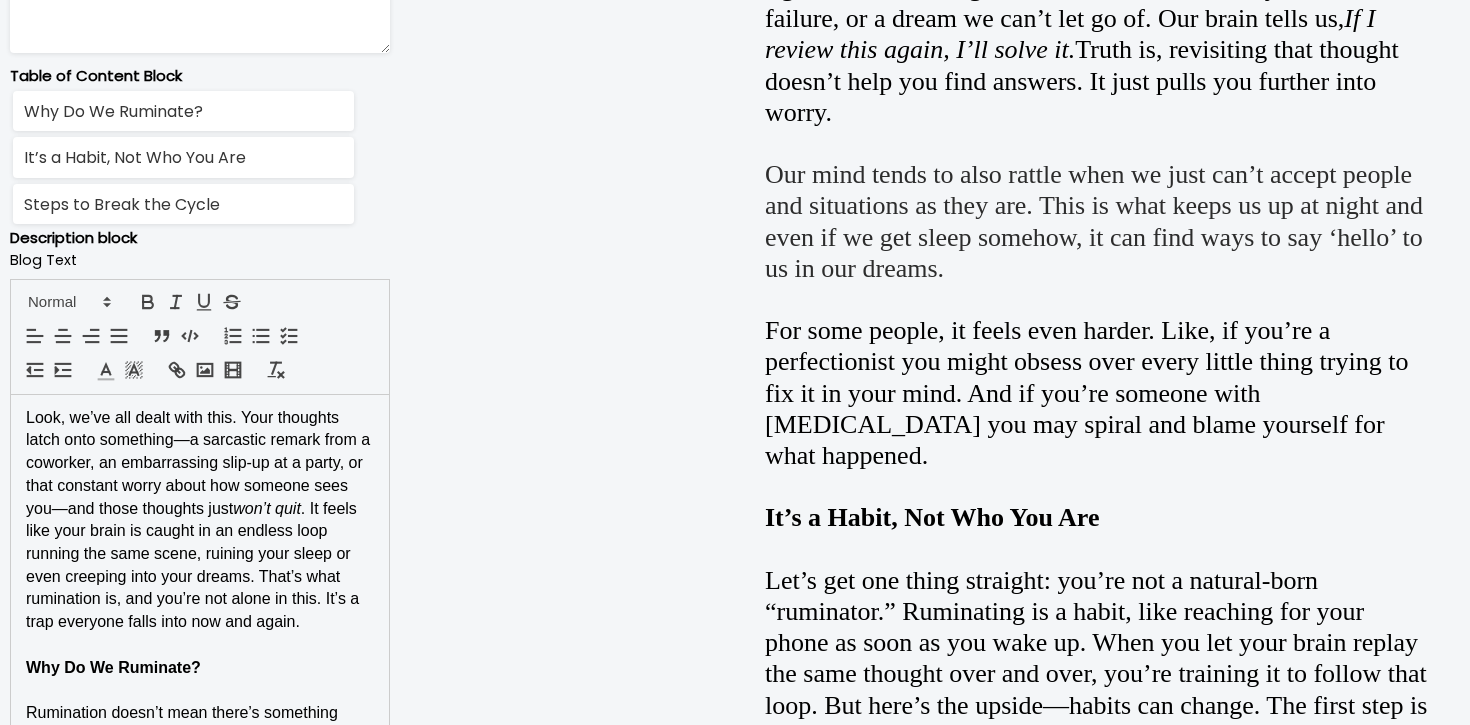 scroll, scrollTop: 1263, scrollLeft: 0, axis: vertical 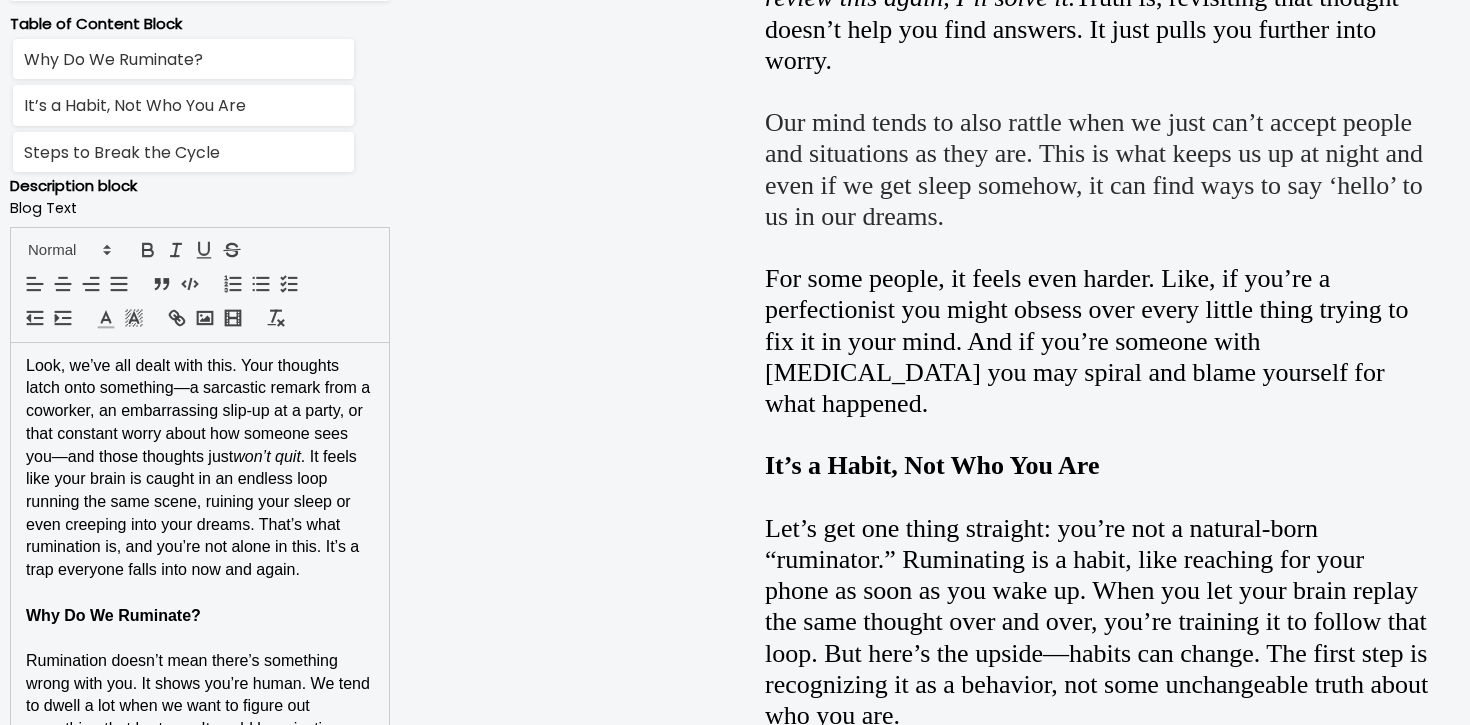 click on "Look, we’ve all dealt with this. Your thoughts latch onto something—a sarcastic remark from a coworker, an embarrassing slip-up at a party, or that constant worry about how someone sees you—and those thoughts just  won’t quit . It feels like your brain is caught in an endless loop running the same scene, ruining your sleep or even creeping into your dreams. That’s what rumination is, and you’re not alone in this. It’s a trap everyone falls into now and again." at bounding box center [200, 468] 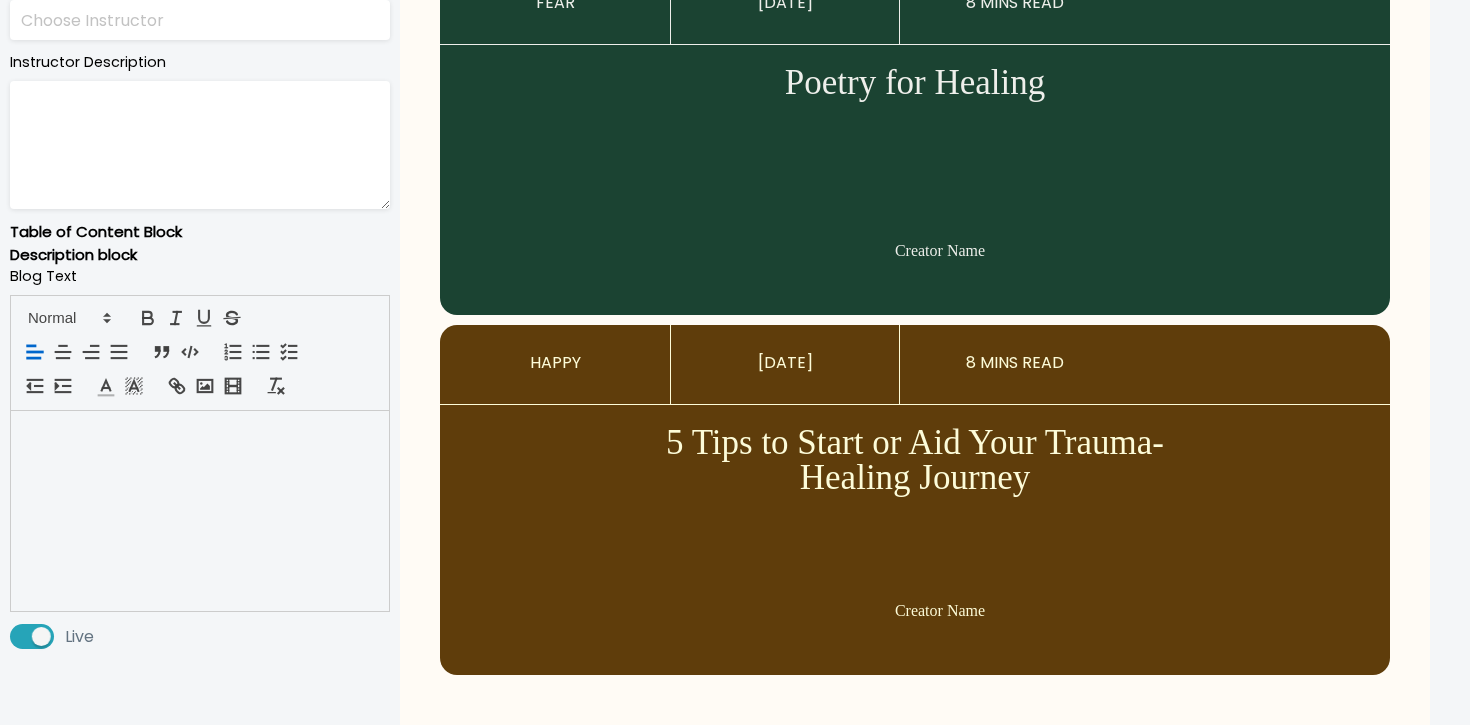 scroll, scrollTop: 0, scrollLeft: 0, axis: both 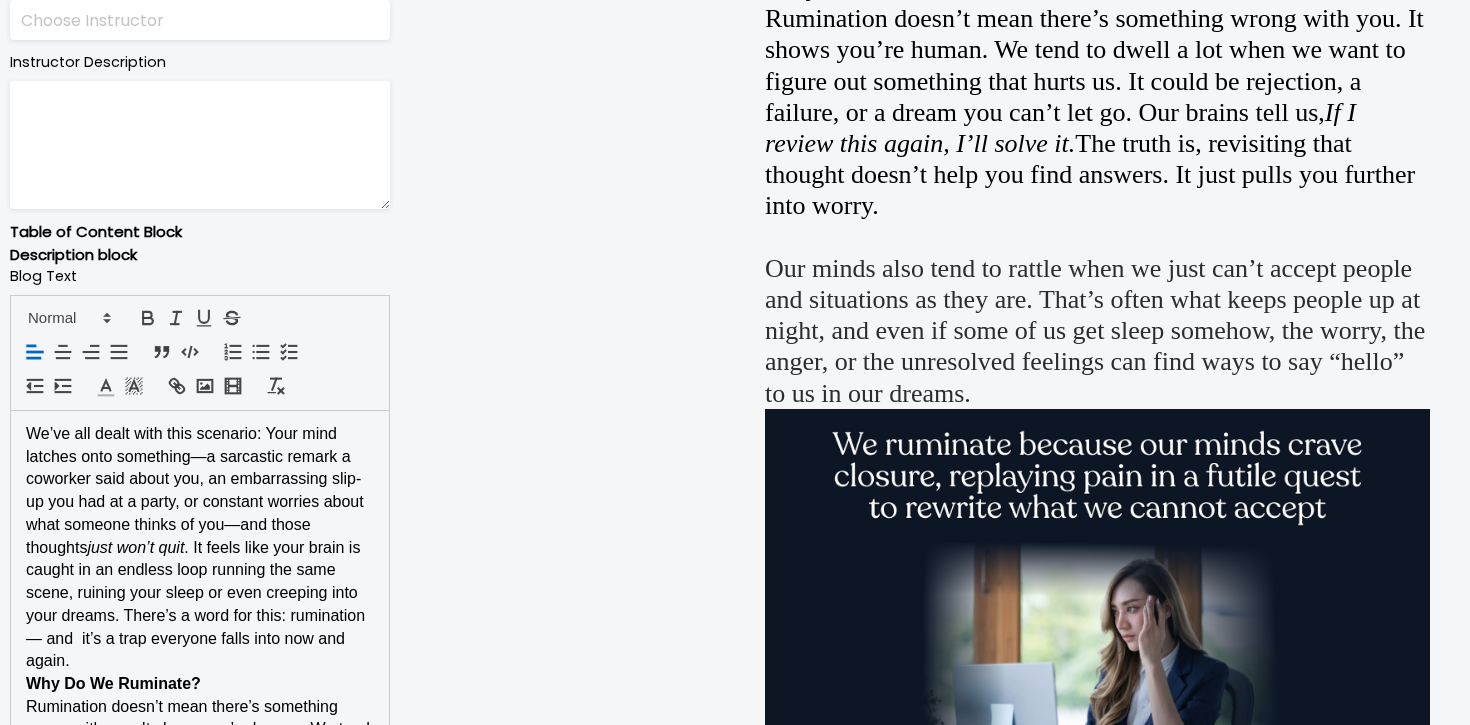 click on "We’ve all dealt with this scenario: Your mind latches onto something—a sarcastic remark a coworker said about you, an embarrassing slip-up you had at a party, or constant worries about what someone thinks of you—and those thoughts  just   won’t quit . It feels like your brain is caught in an endless loop running the same scene, ruining your sleep or even creeping into your dreams. There’s a word for this: rumination— and  it’s a trap everyone falls into now and again." at bounding box center [200, 548] 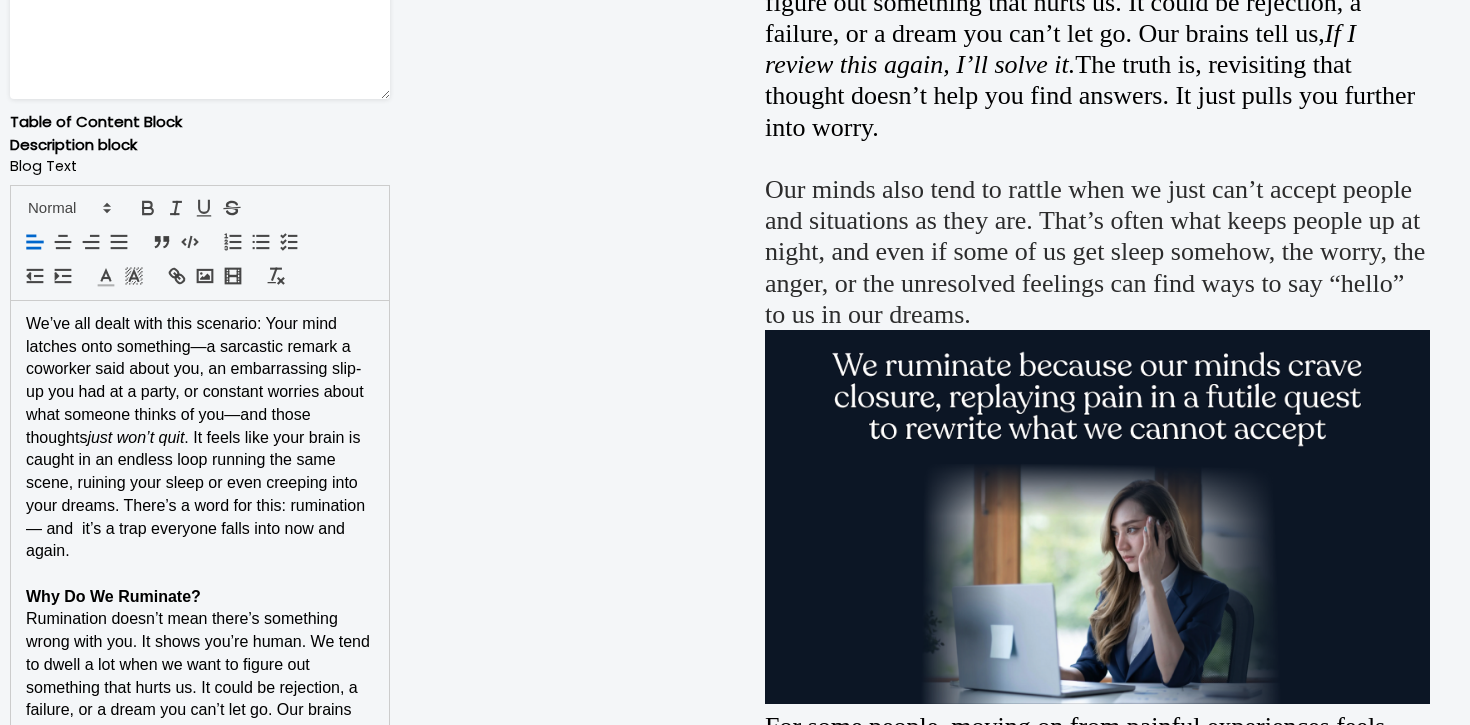 scroll, scrollTop: 1200, scrollLeft: 0, axis: vertical 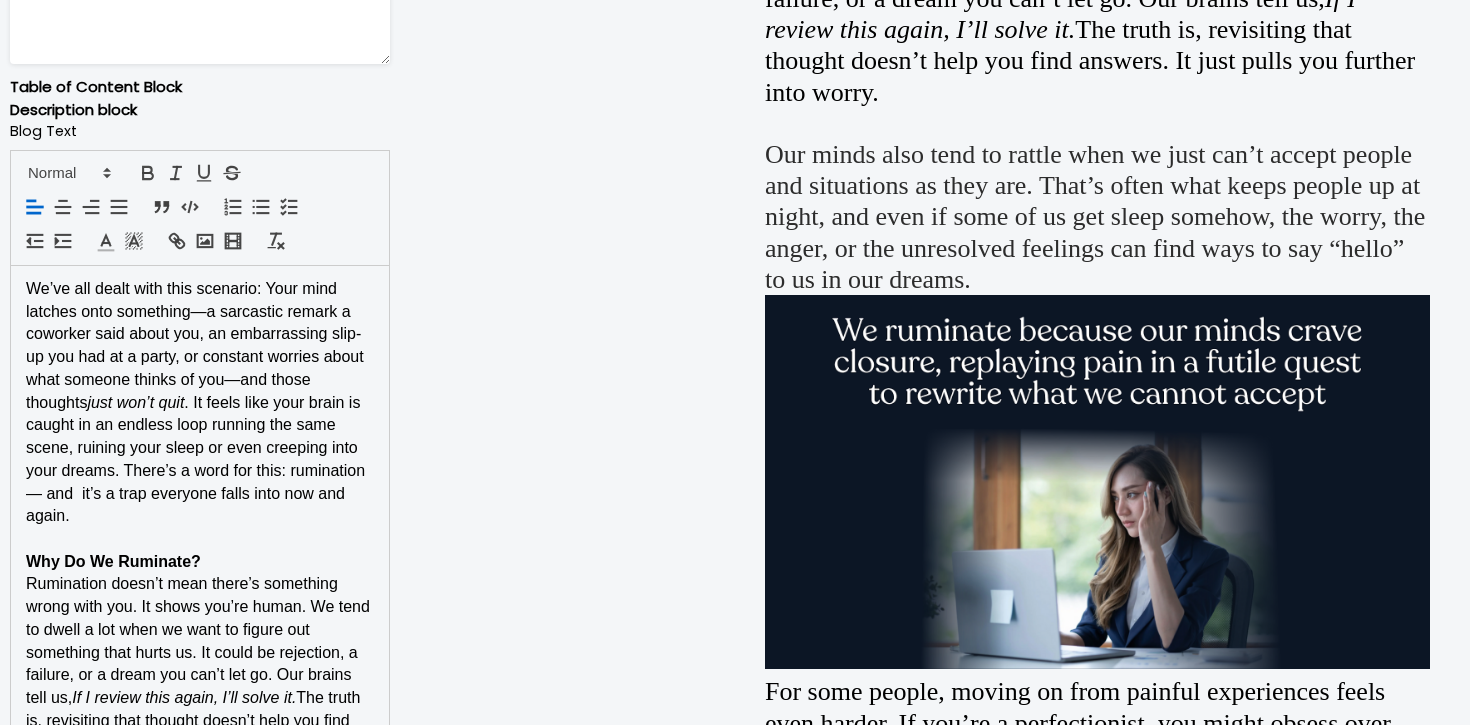 click on "Why Do We Ruminate?" at bounding box center (200, 562) 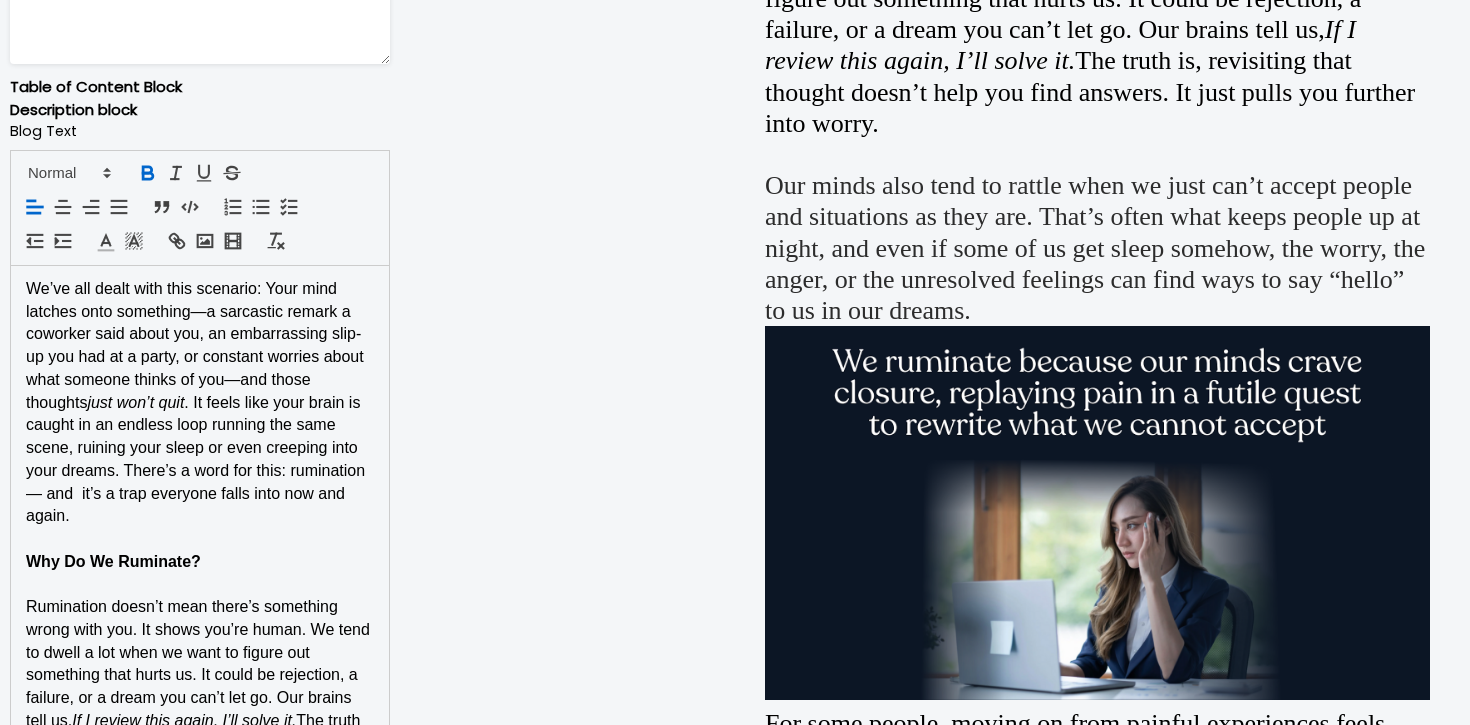 click on "Why Do We Ruminate?" at bounding box center [113, 561] 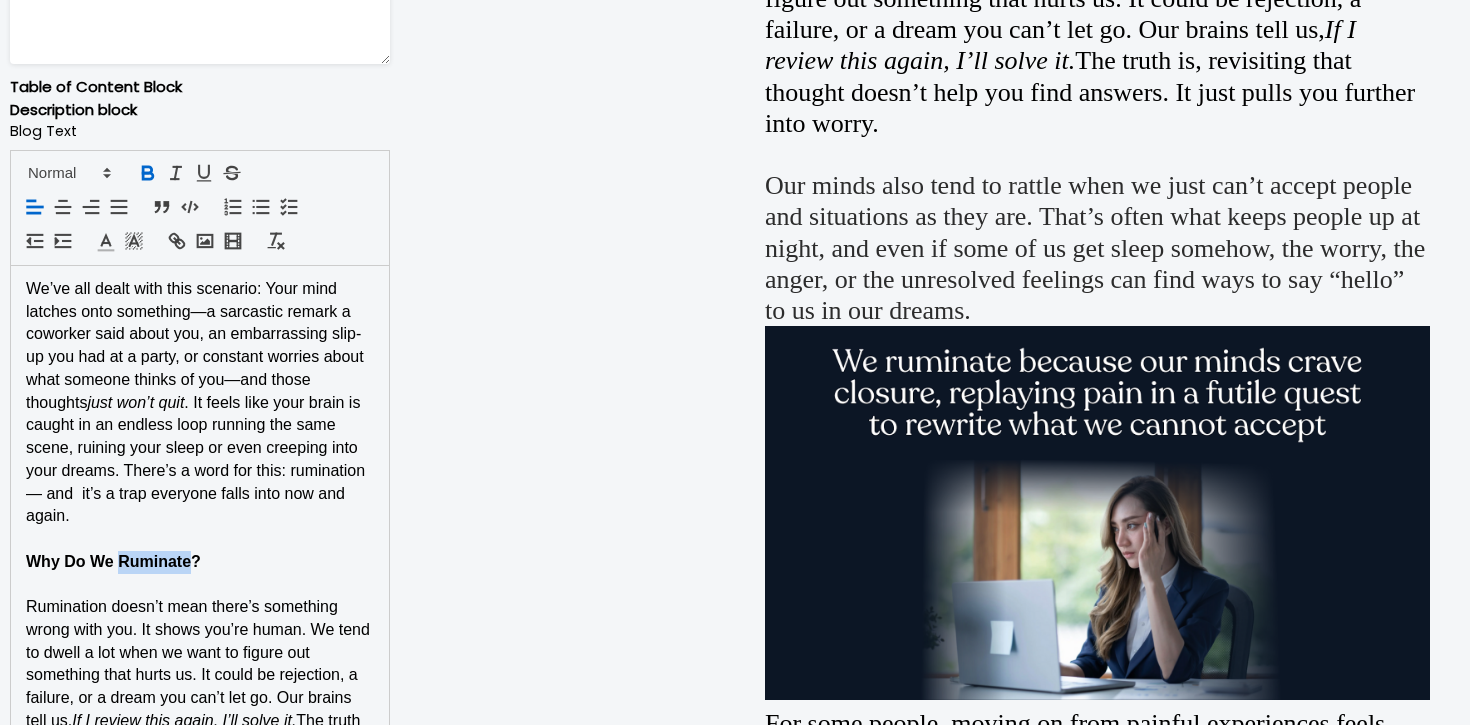 click on "Why Do We Ruminate?" at bounding box center (113, 561) 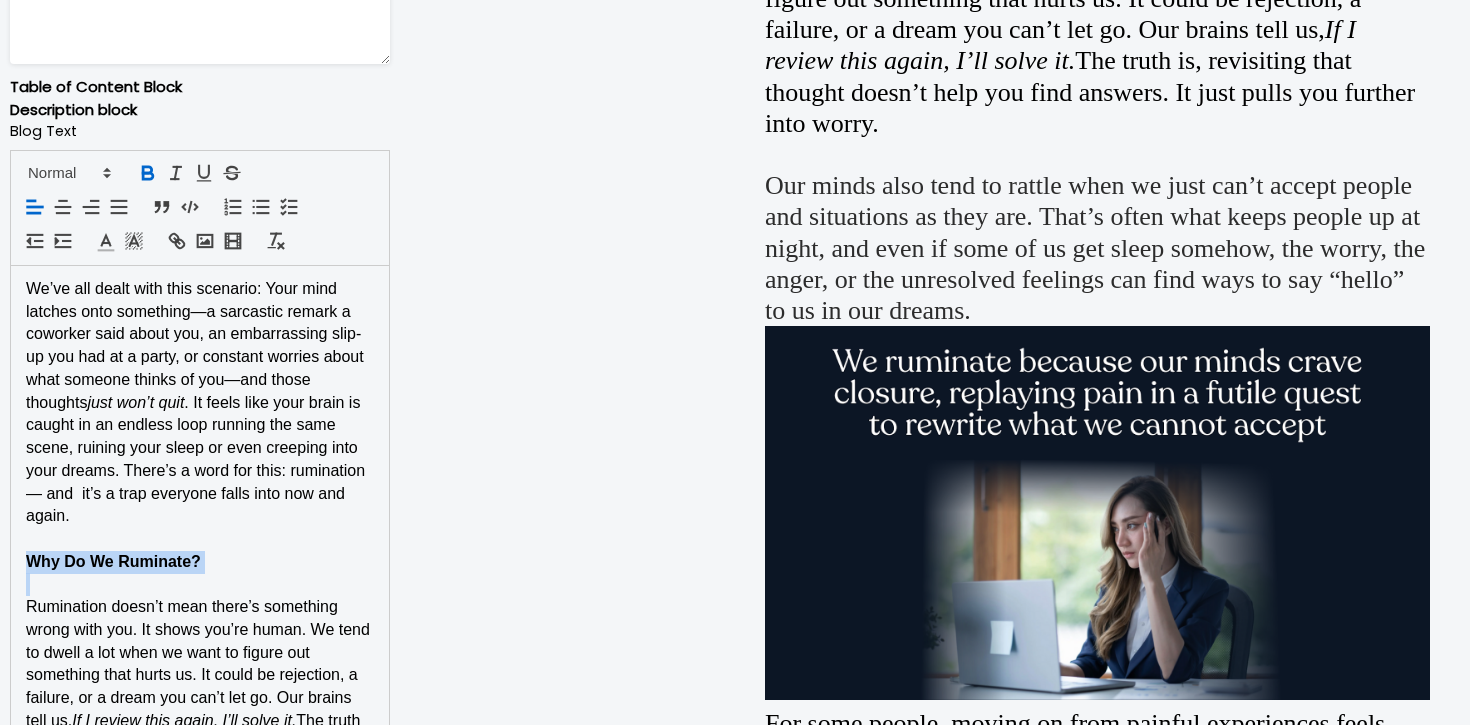 click on "Why Do We Ruminate?" at bounding box center (113, 561) 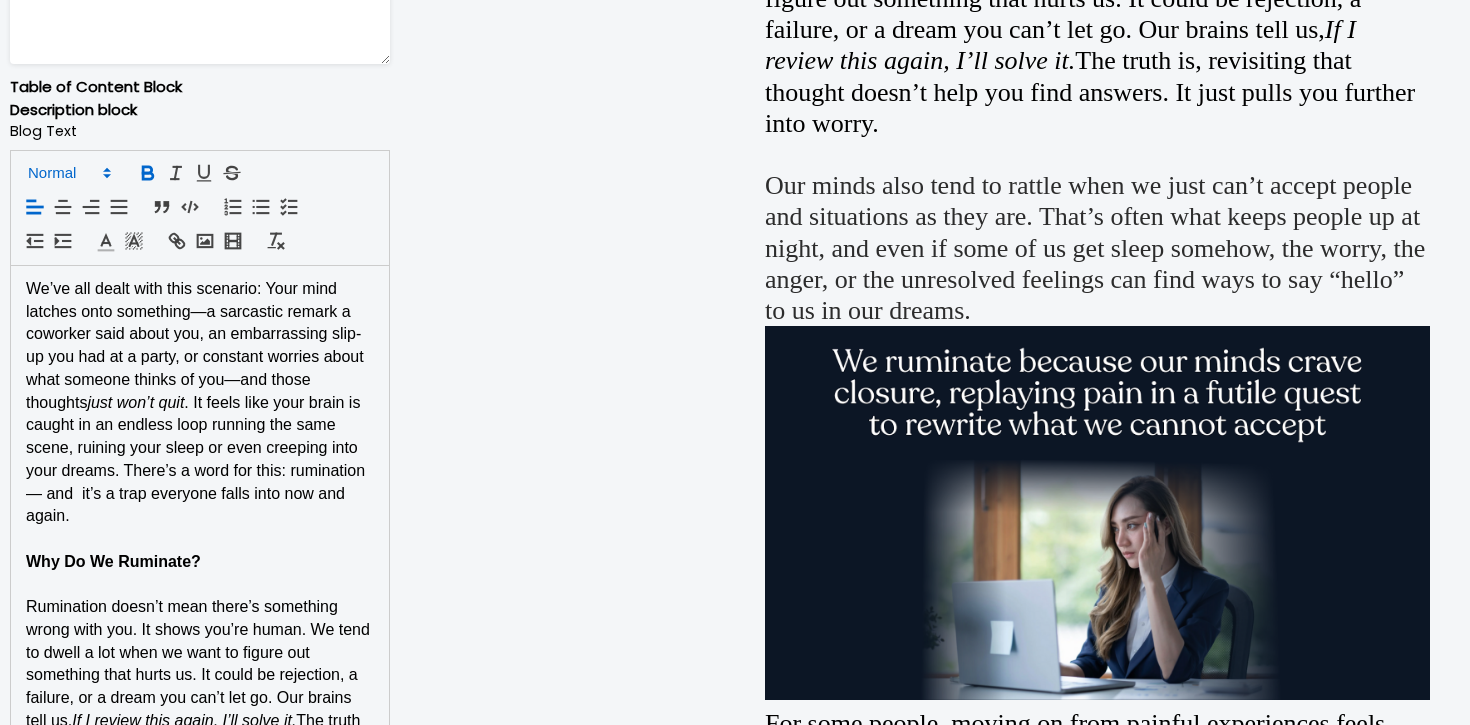 click at bounding box center (68, 173) 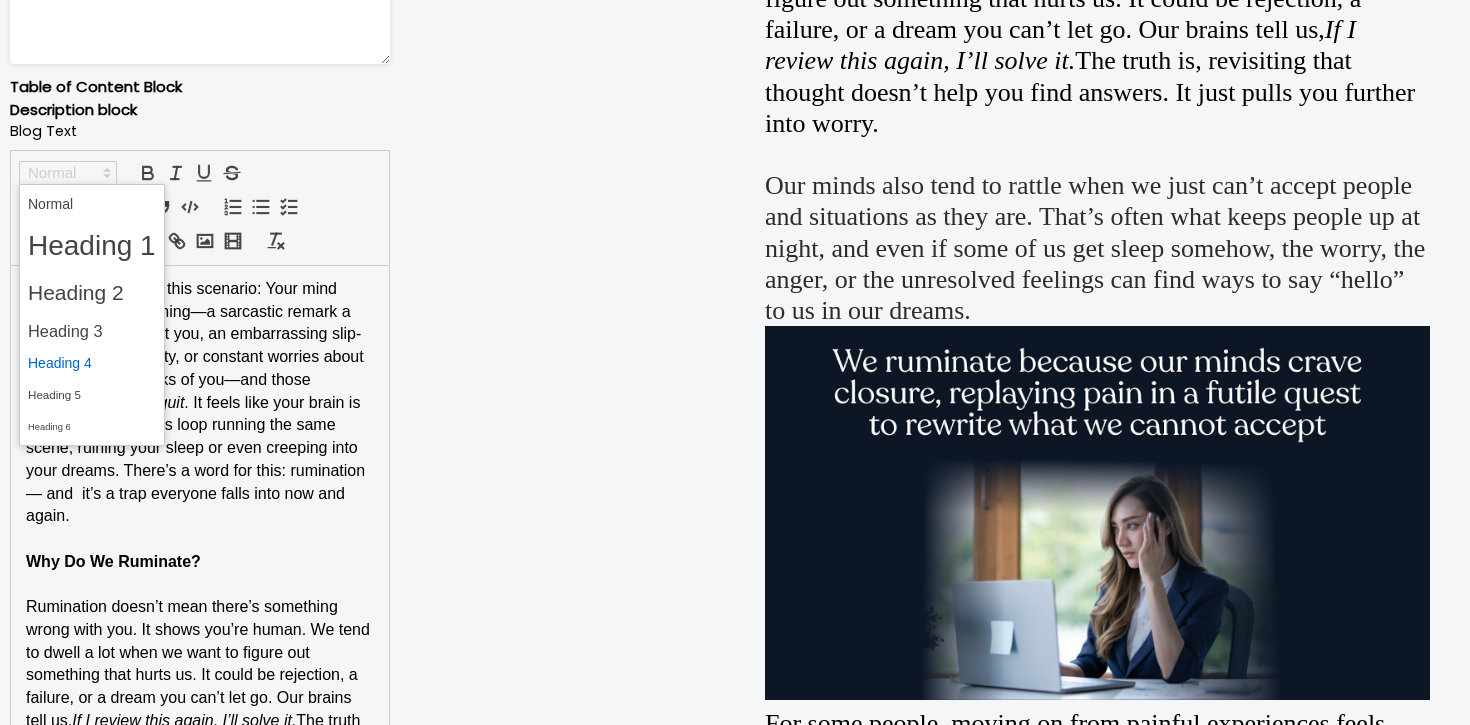 click at bounding box center [92, 363] 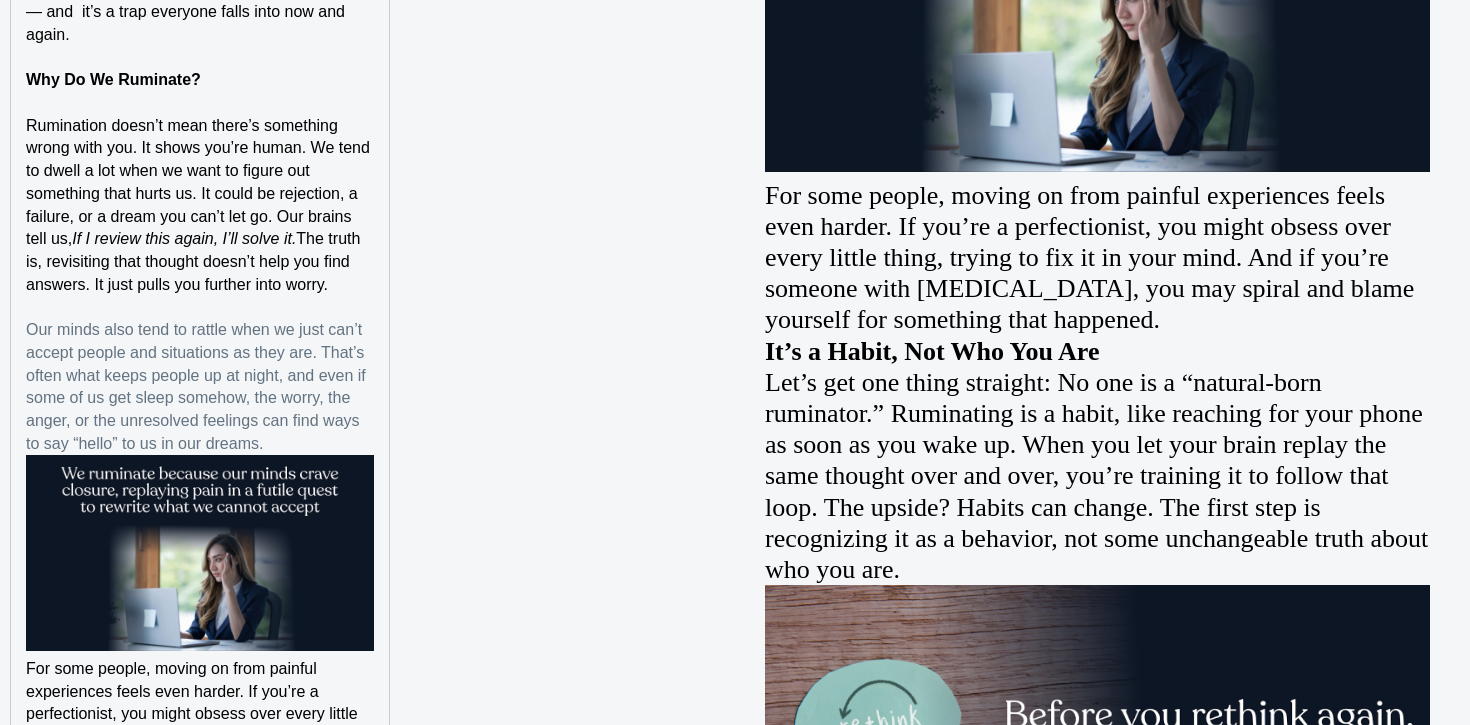 scroll, scrollTop: 1760, scrollLeft: 0, axis: vertical 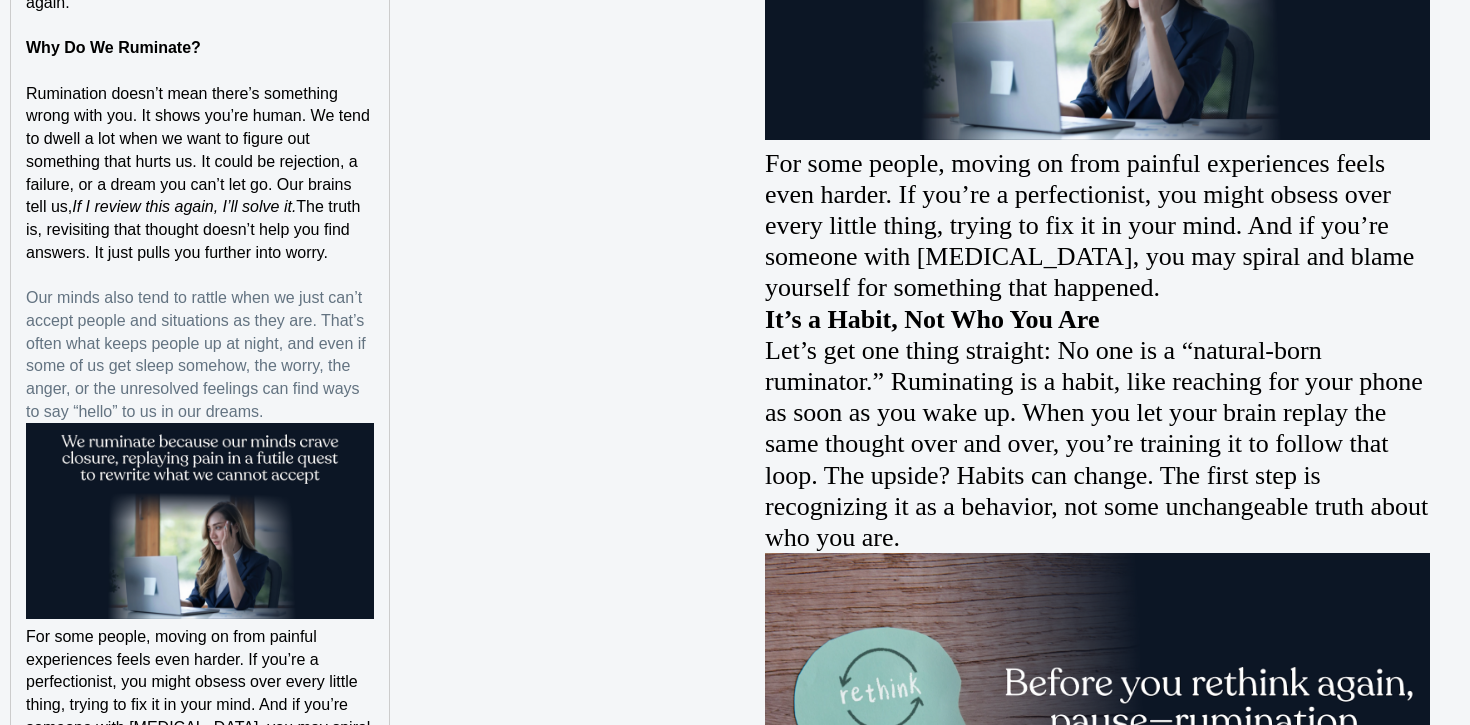 click on "Our minds also tend to rattle when we just can’t accept people and situations as they are. That’s often what keeps people up at night, and even if some of us get sleep somehow, the worry, the anger, or the unresolved feelings can find ways to say “hello” to us in our dreams." at bounding box center [200, 355] 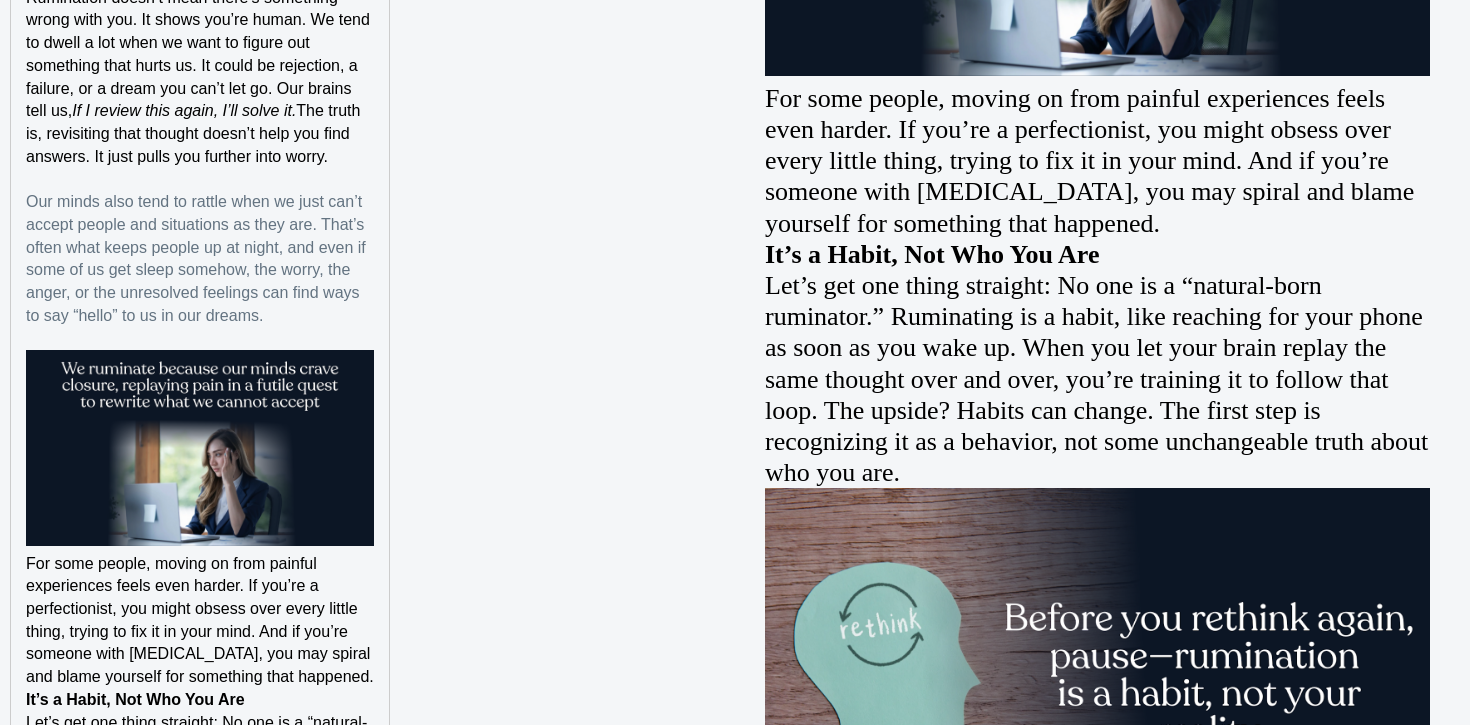 scroll, scrollTop: 1985, scrollLeft: 0, axis: vertical 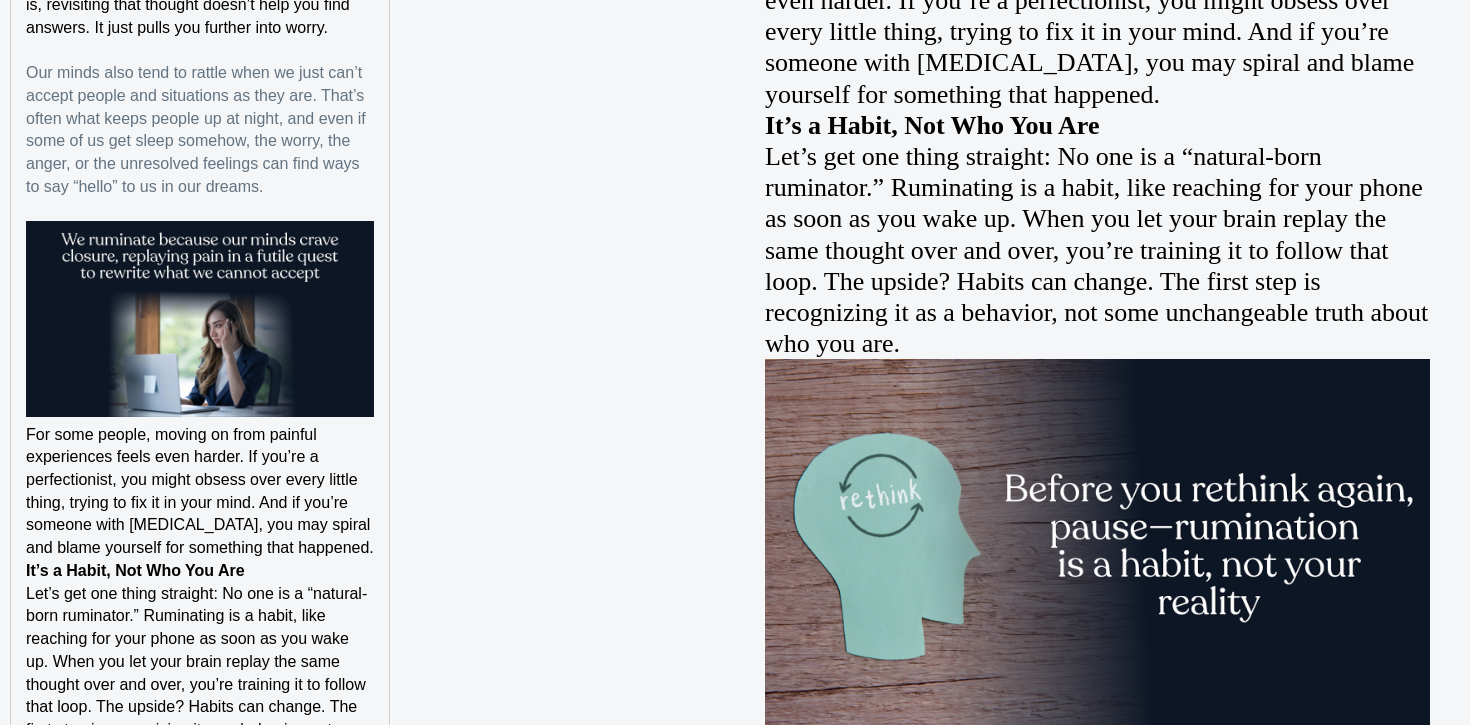 click on "We’ve all dealt with this scenario: Your mind latches onto something—a sarcastic remark a coworker said about you, an embarrassing slip-up you had at a party, or constant worries about what someone thinks of you—and those thoughts  just   won’t quit . It feels like your brain is caught in an endless loop running the same scene, ruining your sleep or even creeping into your dreams. There’s a word for this: rumination— and  it’s a trap everyone falls into now and again.   Why Do We Ruminate? Rumination doesn’t mean there’s something wrong with you. It shows you’re human. We tend to dwell a lot when we want to figure out something that hurts us. It could be rejection, a failure, or a dream you can’t let go. Our brains tell us,  If I review this again, I’ll solve it.  The truth is, revisiting that thought doesn’t help you find answers. It just pulls you further into worry. It’s a Habit, Not Who You Are Steps to Break the Cycle Step Into the Present  Recognize What Sets You Off   if" at bounding box center [200, 1253] 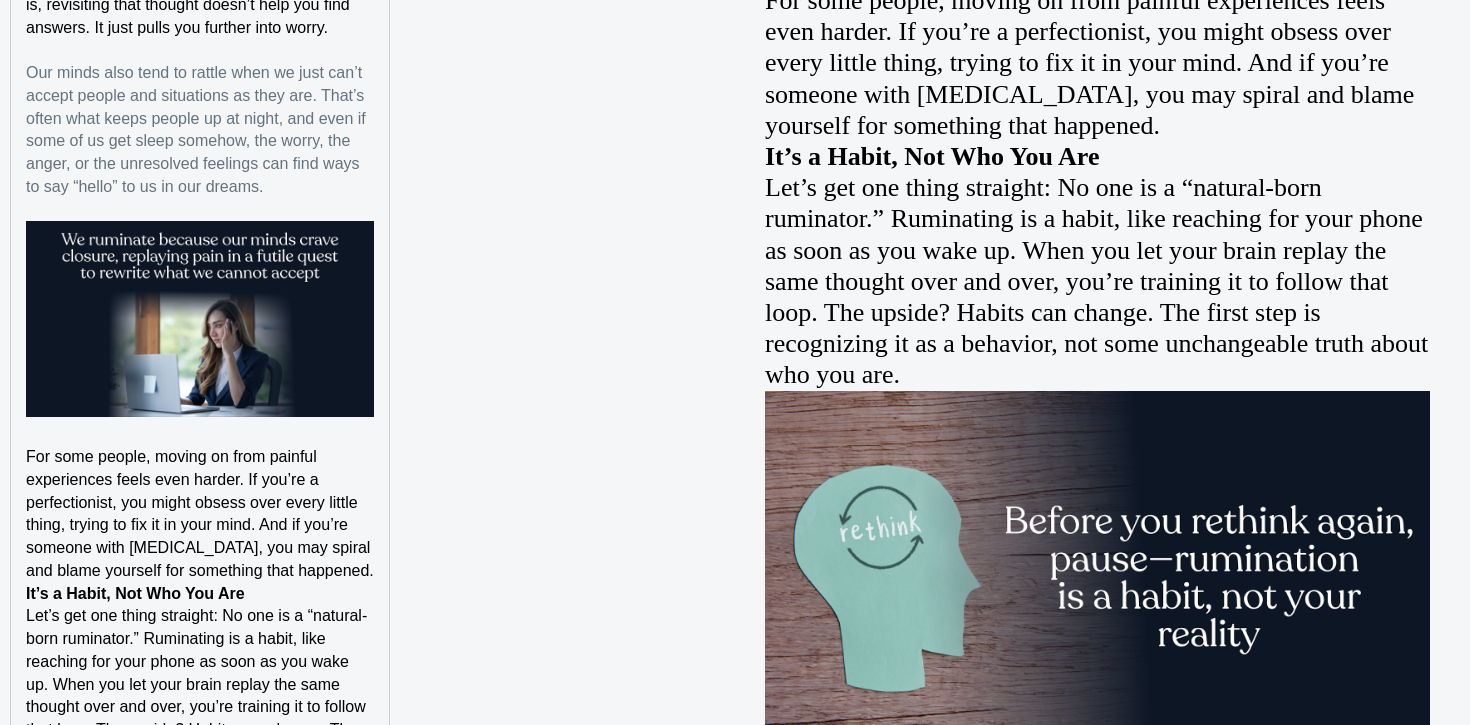click on "For some people, moving on from painful experiences feels even harder. If you’re a perfectionist, you might obsess over every little thing, trying to fix it in your mind. And if you’re someone with [MEDICAL_DATA], you may spiral and blame yourself for something that happened." at bounding box center (200, 514) 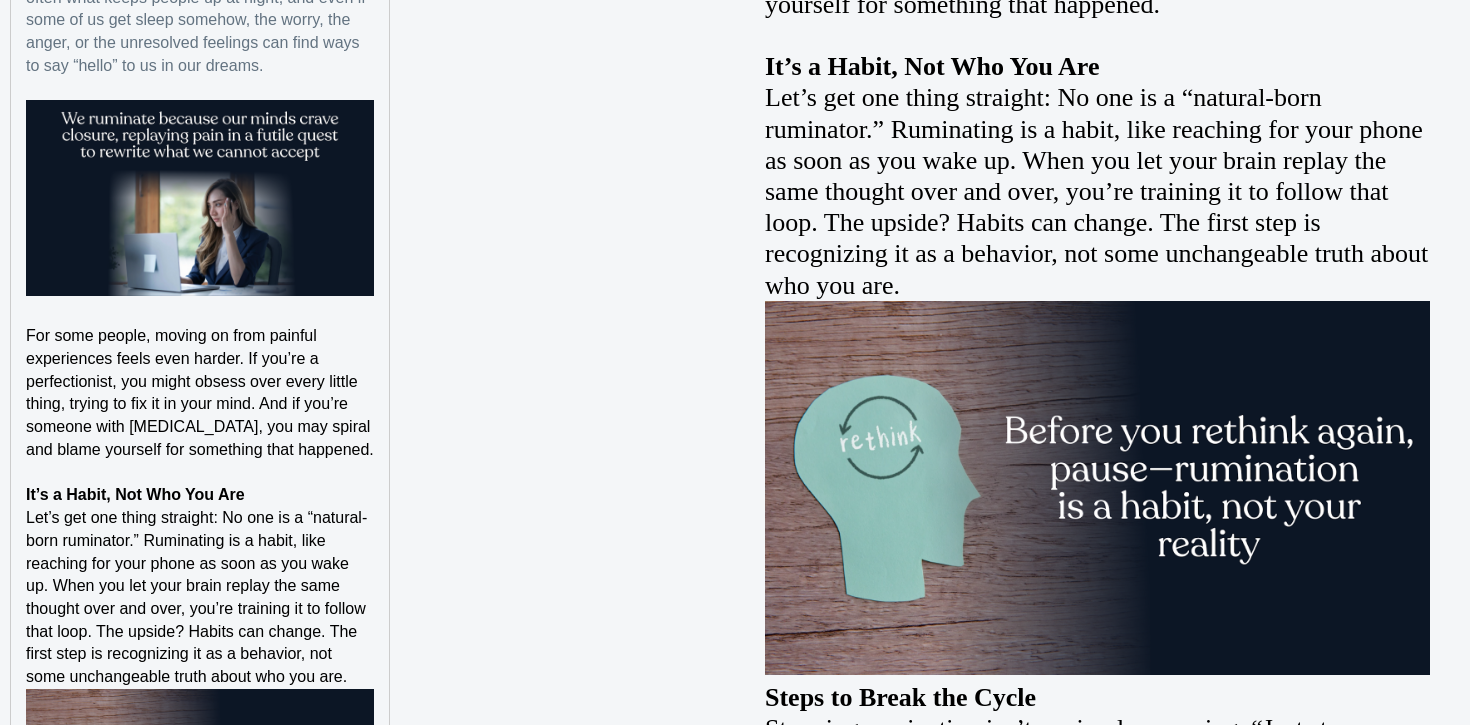 scroll, scrollTop: 2213, scrollLeft: 0, axis: vertical 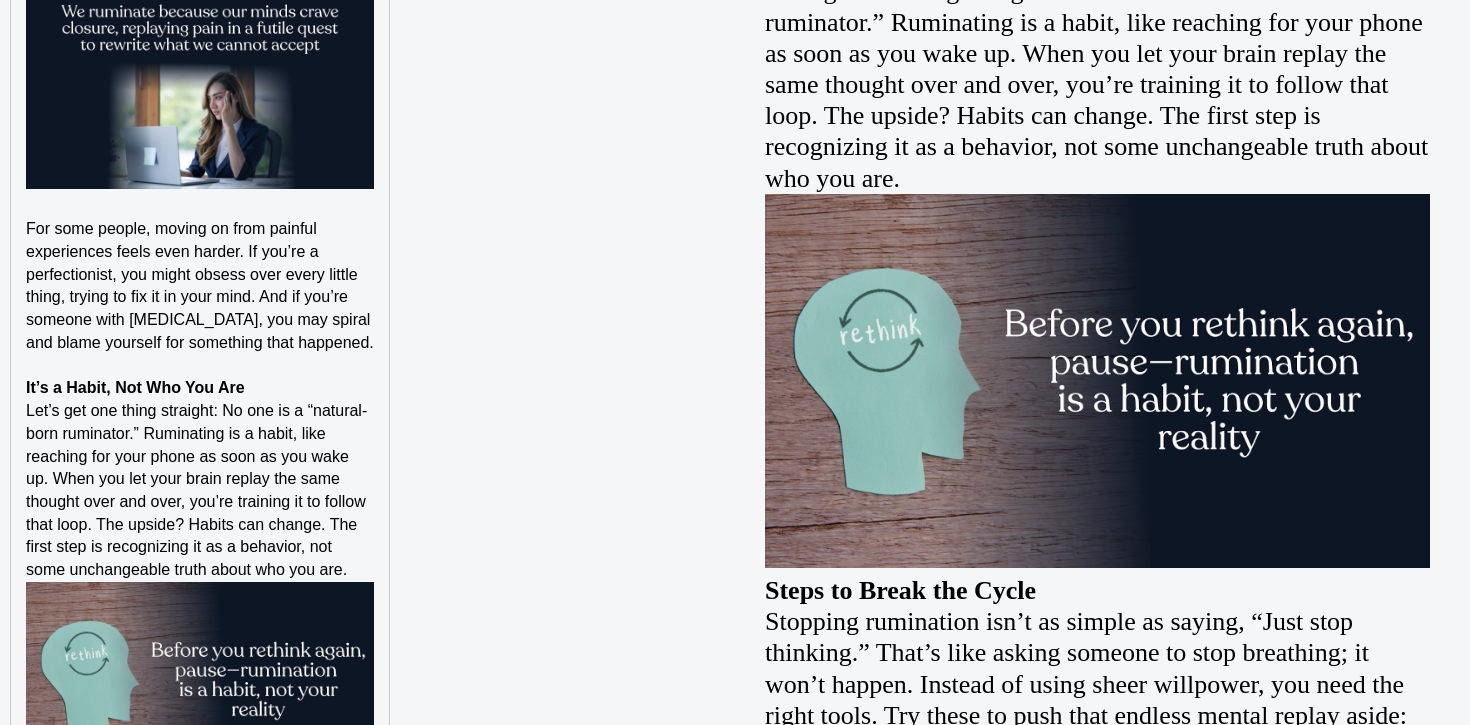 click on "It’s a Habit, Not Who You Are" at bounding box center [200, 388] 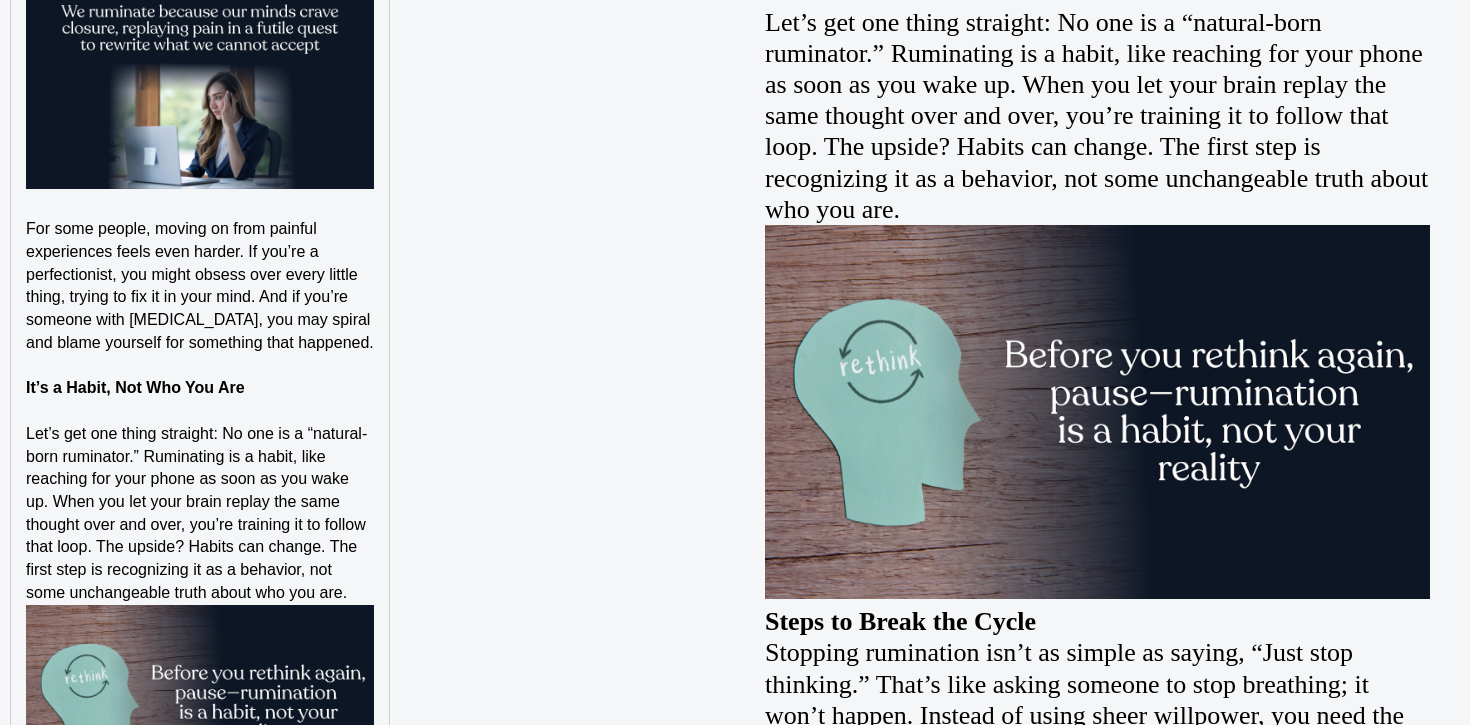 click on "We’ve all dealt with this scenario: Your mind latches onto something—a sarcastic remark a coworker said about you, an embarrassing slip-up you had at a party, or constant worries about what someone thinks of you—and those thoughts  just   won’t quit . It feels like your brain is caught in an endless loop running the same scene, ruining your sleep or even creeping into your dreams. There’s a word for this: rumination— and  it’s a trap everyone falls into now and again.   Why Do We Ruminate? Rumination doesn’t mean there’s something wrong with you. It shows you’re human. We tend to dwell a lot when we want to figure out something that hurts us. It could be rejection, a failure, or a dream you can’t let go. Our brains tell us,  If I review this again, I’ll solve it.  The truth is, revisiting that thought doesn’t help you find answers. It just pulls you further into worry. It’s a Habit, Not Who You Are ﻿ Steps to Break the Cycle Step Into the Present  Recognize What Sets You Off" at bounding box center (200, 1059) 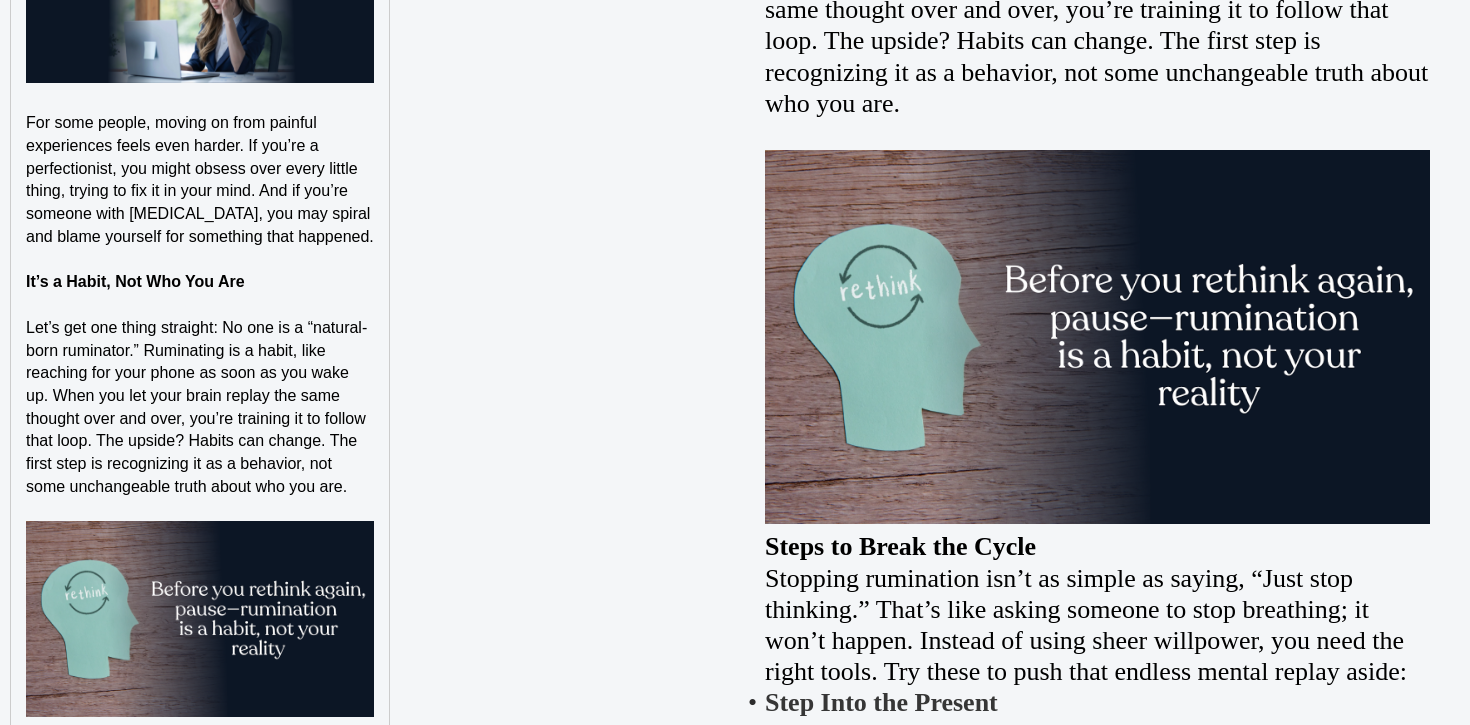 scroll, scrollTop: 2317, scrollLeft: 0, axis: vertical 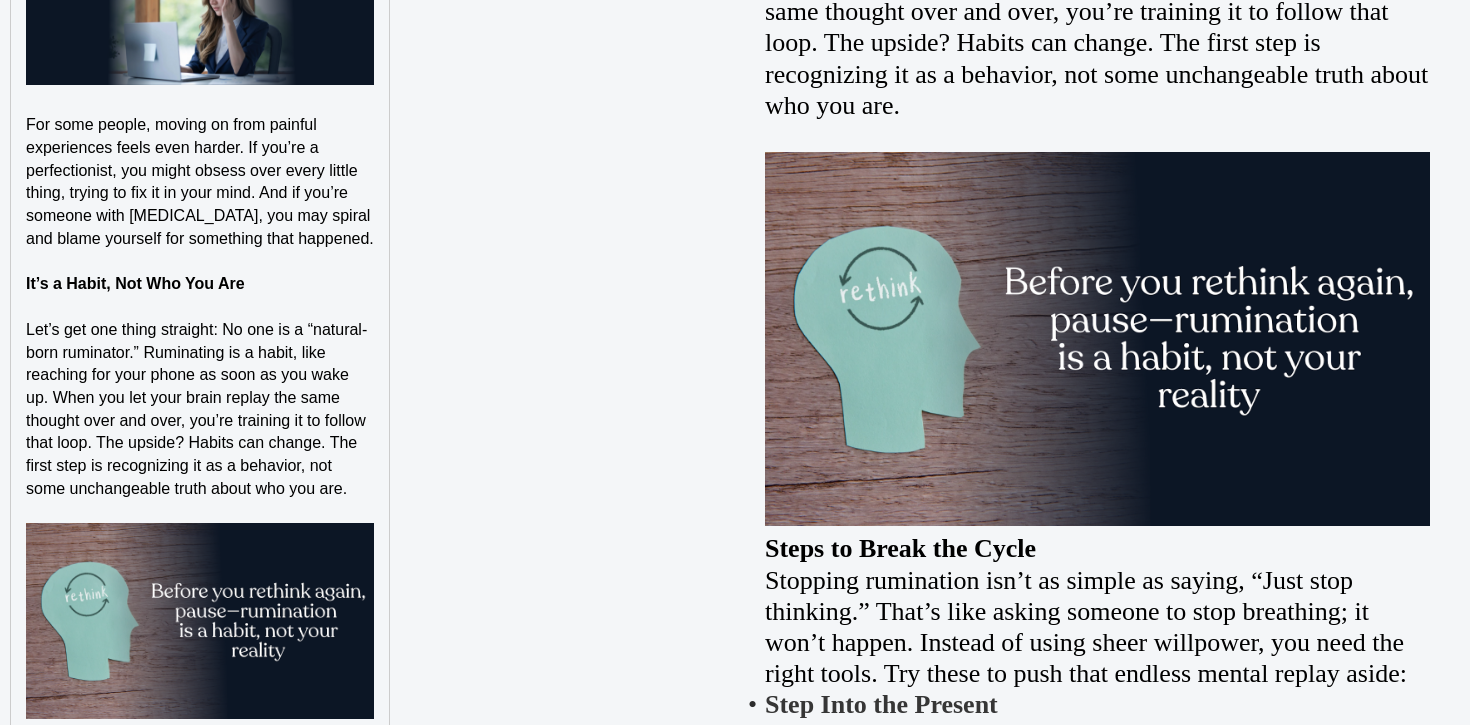 click on "It’s a Habit, Not Who You Are" at bounding box center (135, 283) 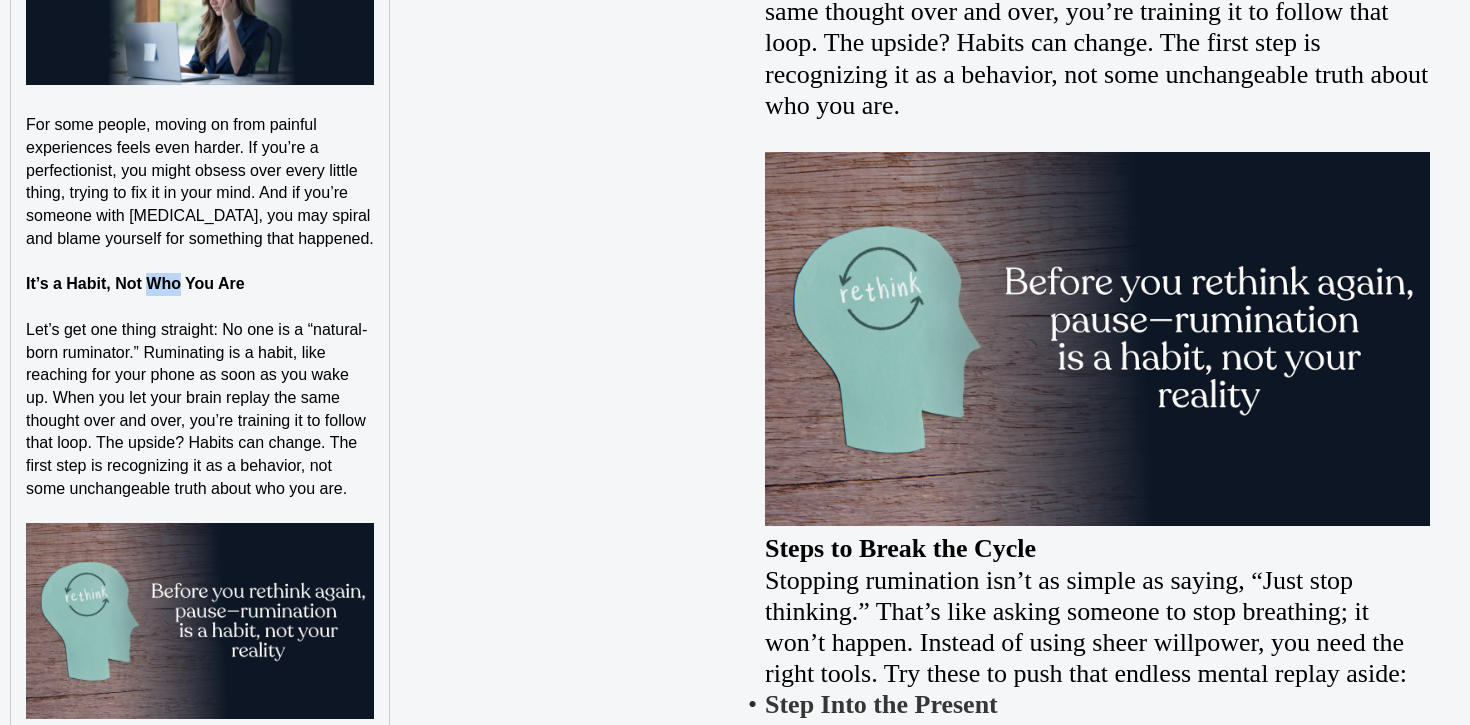 click on "It’s a Habit, Not Who You Are" at bounding box center (135, 283) 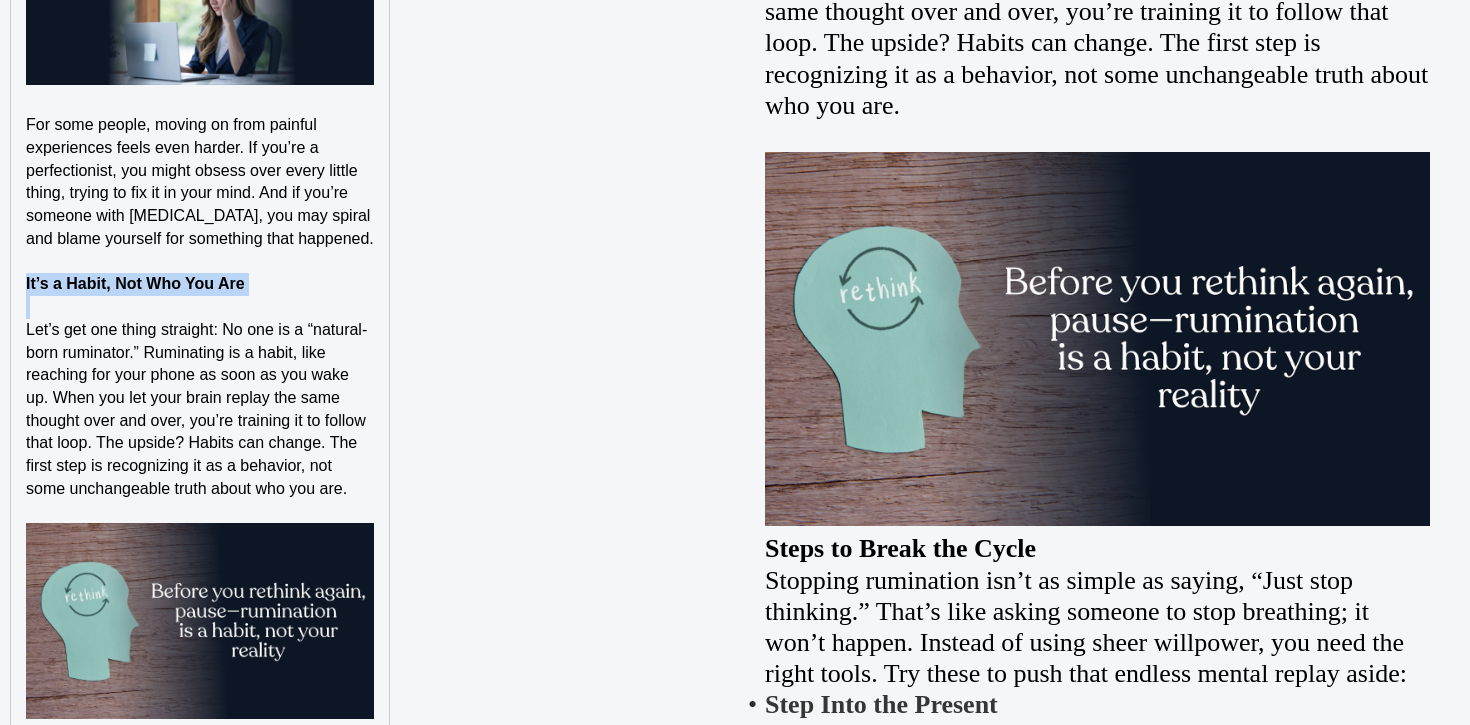 click on "It’s a Habit, Not Who You Are" at bounding box center (135, 283) 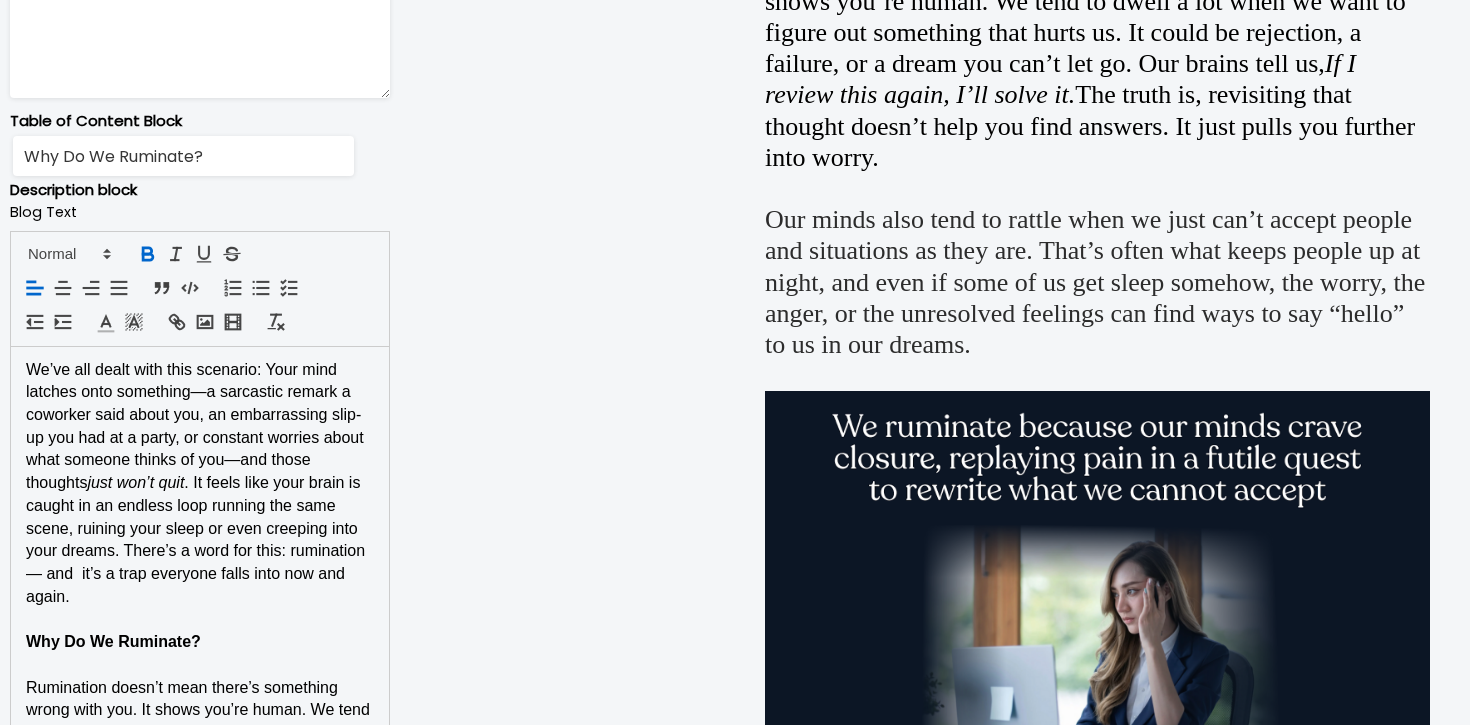 scroll, scrollTop: 957, scrollLeft: 0, axis: vertical 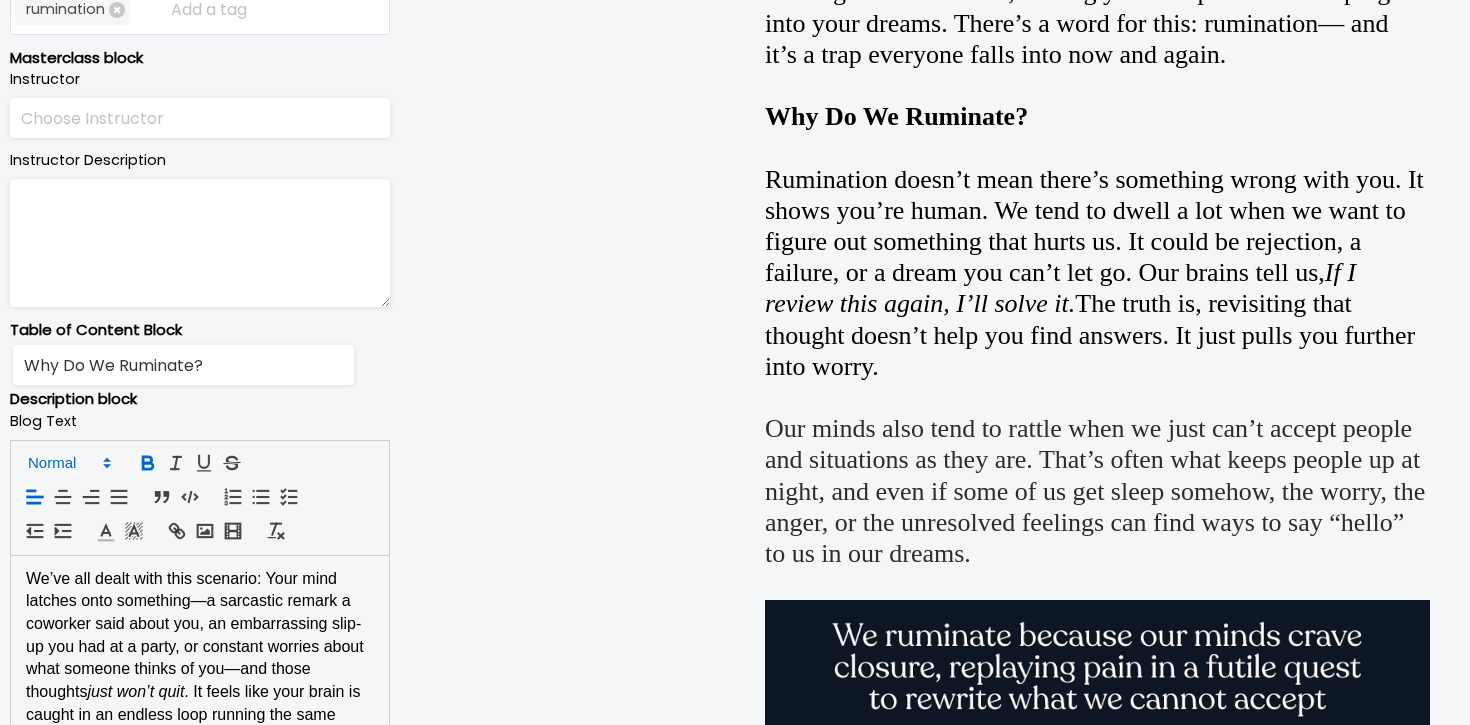 click 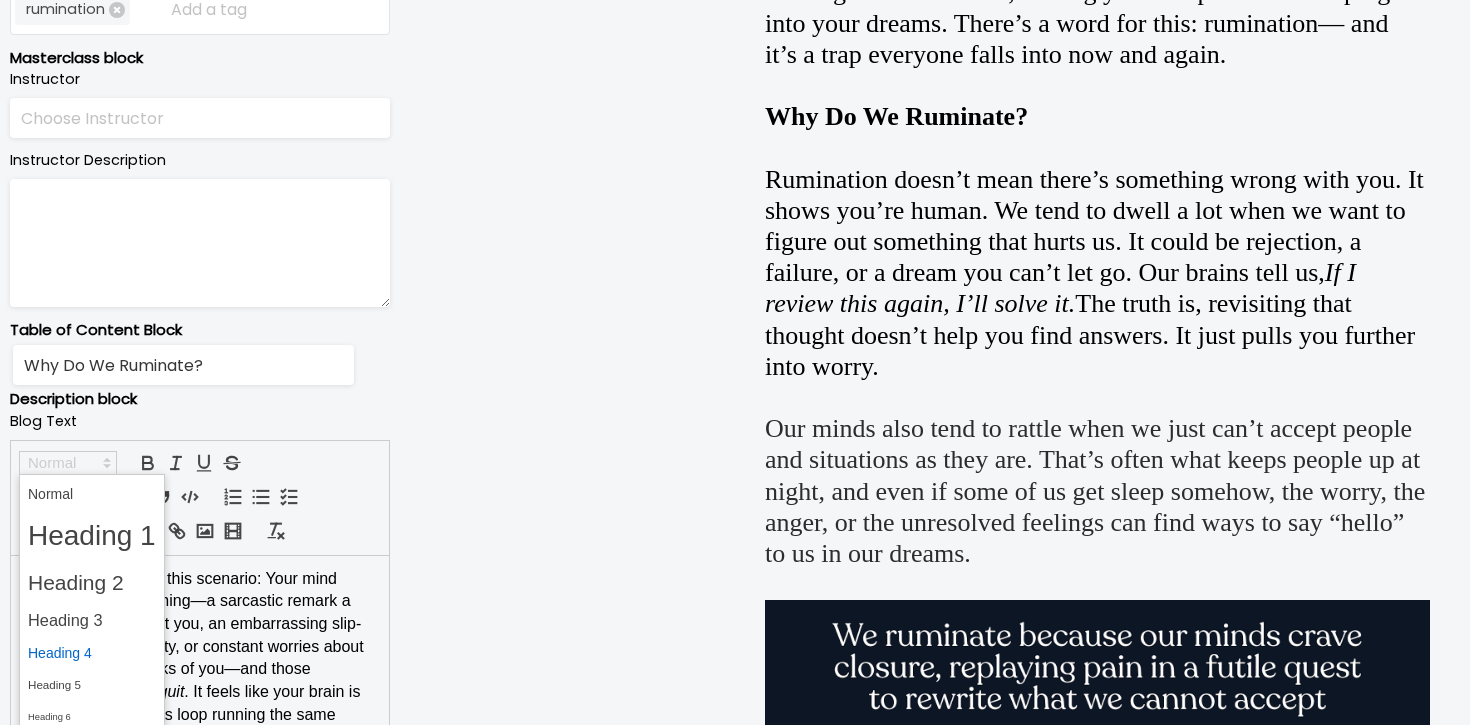 click at bounding box center [92, 653] 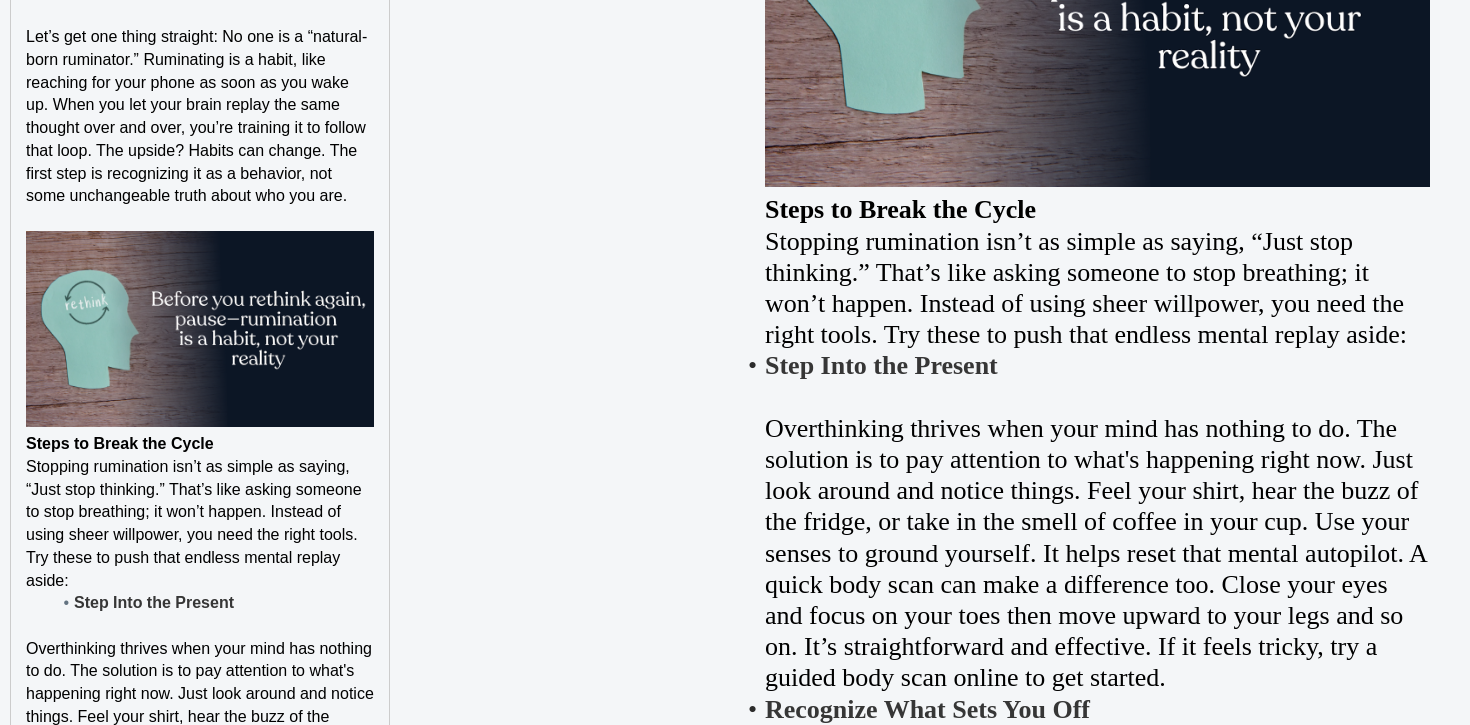 scroll, scrollTop: 2721, scrollLeft: 0, axis: vertical 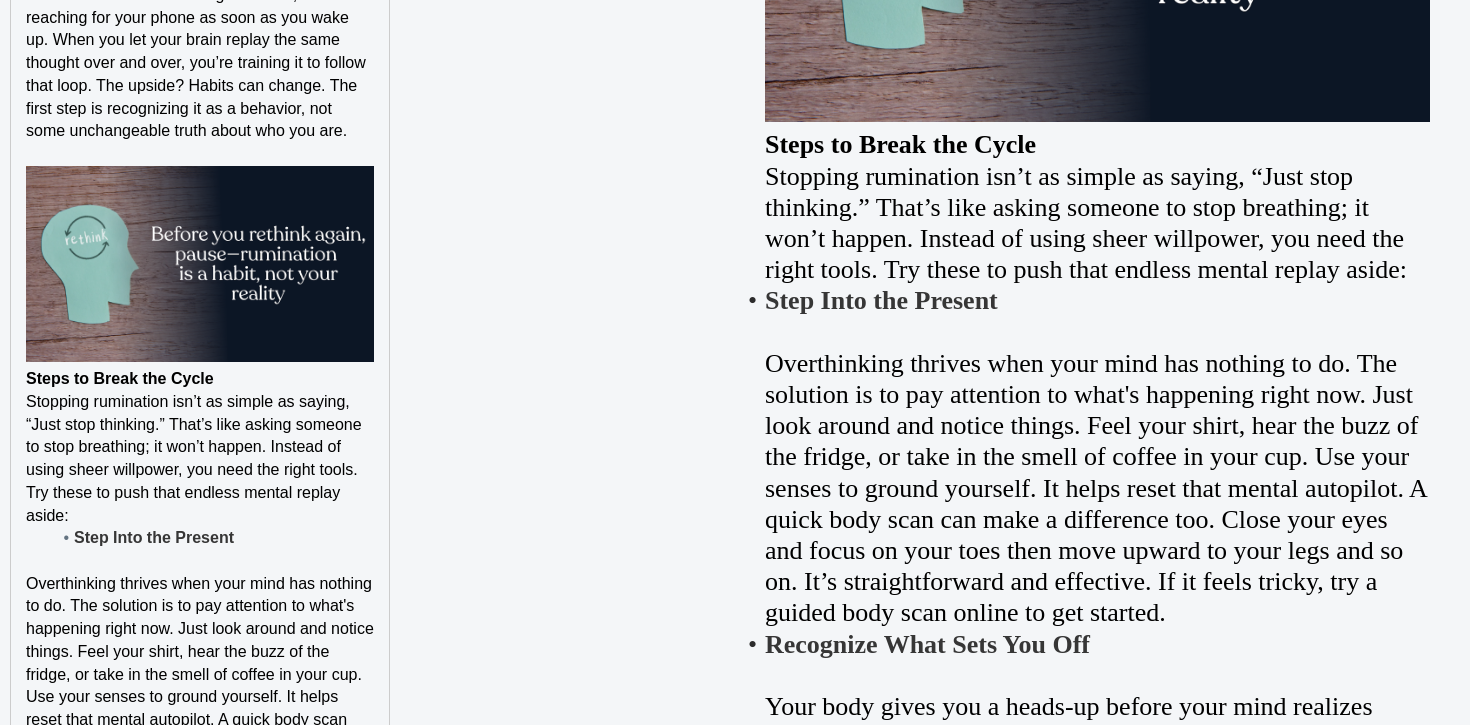 click on "Clear selected Table  ID   Institution Name  Sol TV Main block Mood sadness  anxious   curious   happy   sadness   fear   anger  Blog Title Why Rumination Feels Impossible to Escape (And Ways to Free Yourself) Blog Slug why-rumination-feels-impossible-to-escape-and-ways-to-free-yourself-6563 Blog Description Your mind is not your friend when it comes to ruminating. Creator Name Sol TV Blog Tags  rumination  Masterclass block Instructor  [PERSON_NAME]   [PERSON_NAME] Pap   [PERSON_NAME]   [PERSON_NAME]   [PERSON_NAME]   [PERSON_NAME]  Instructor Description Table of Content Block Why Do We Ruminate? It’s a Habit, Not Who You Are Description block Blog Text                                                                                                                                                                                                                                                                                                                           just   won’t quit Why Do We Ruminate?" at bounding box center (200, 283) 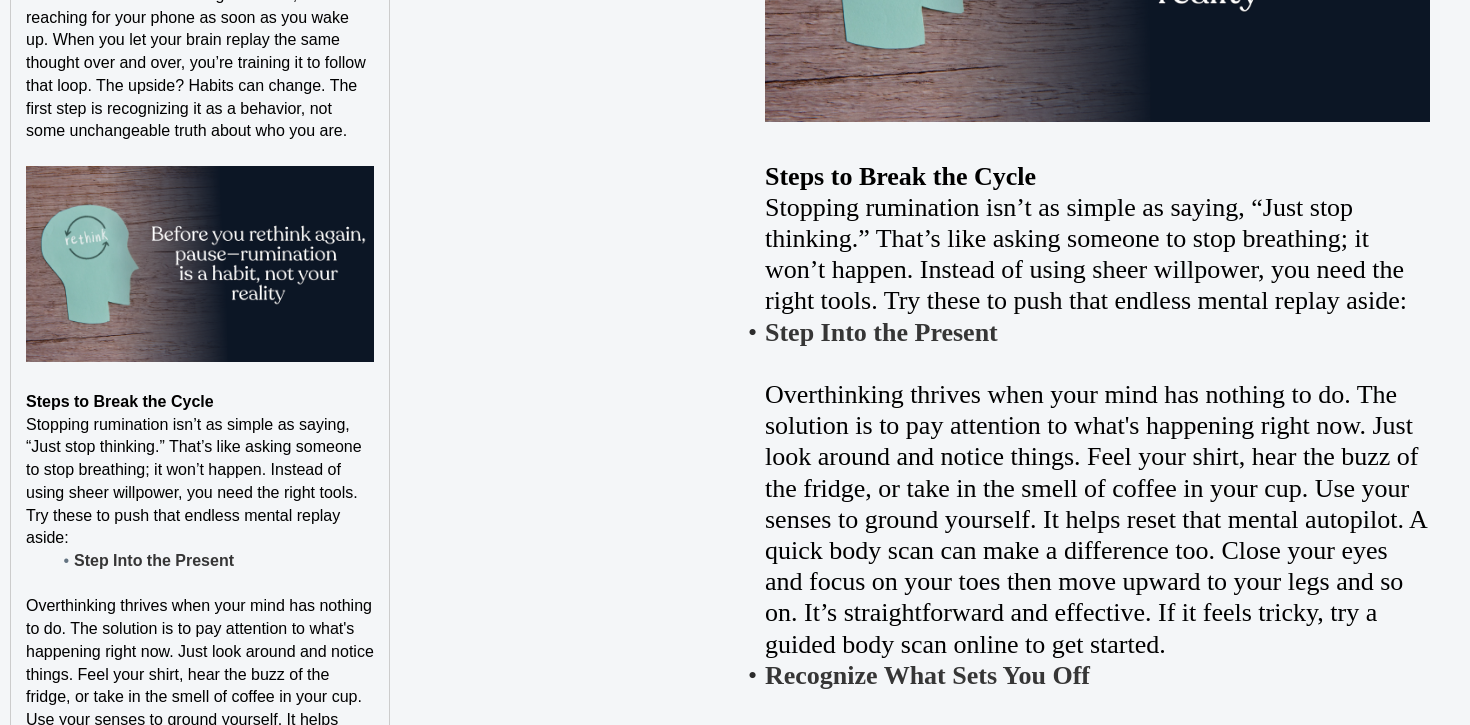 click on "﻿ Steps to Break the Cycle" at bounding box center (200, 402) 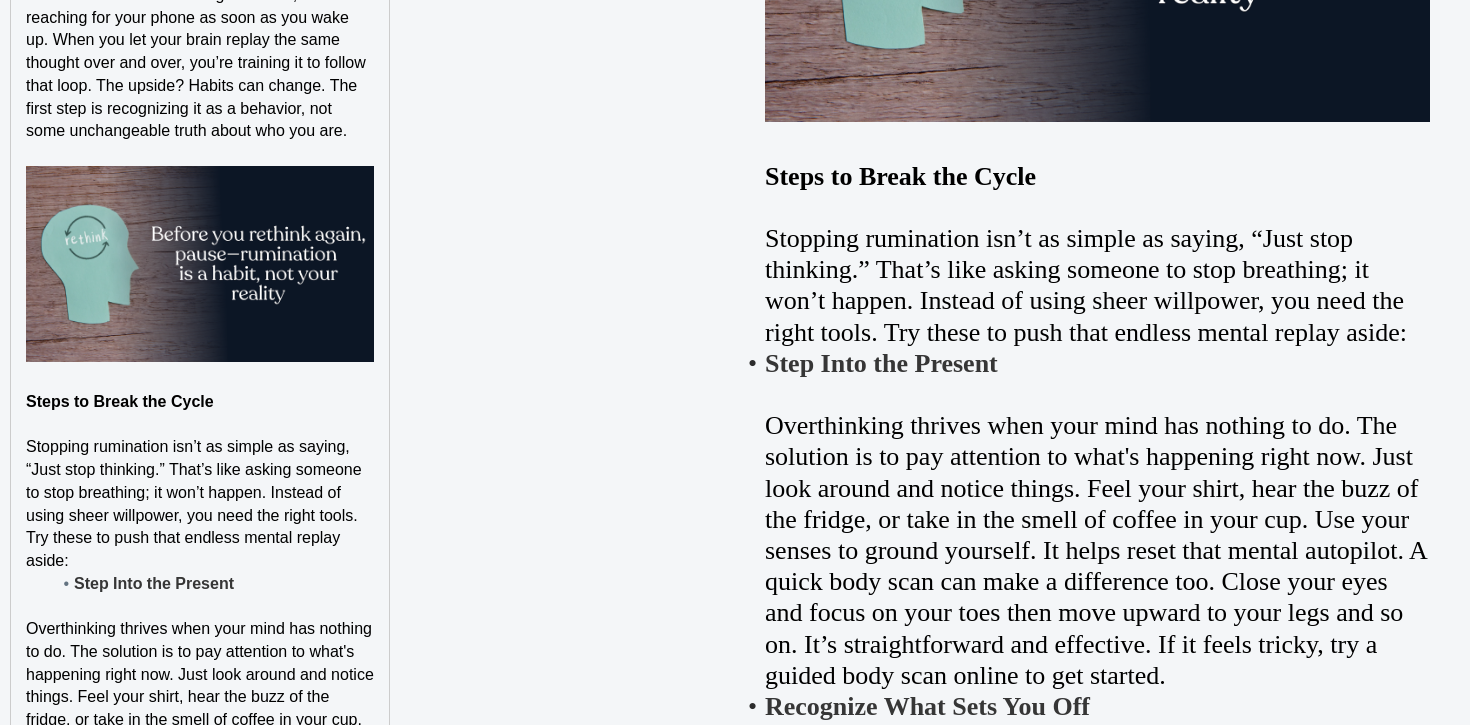 click on "Step Into the Present" at bounding box center (212, 584) 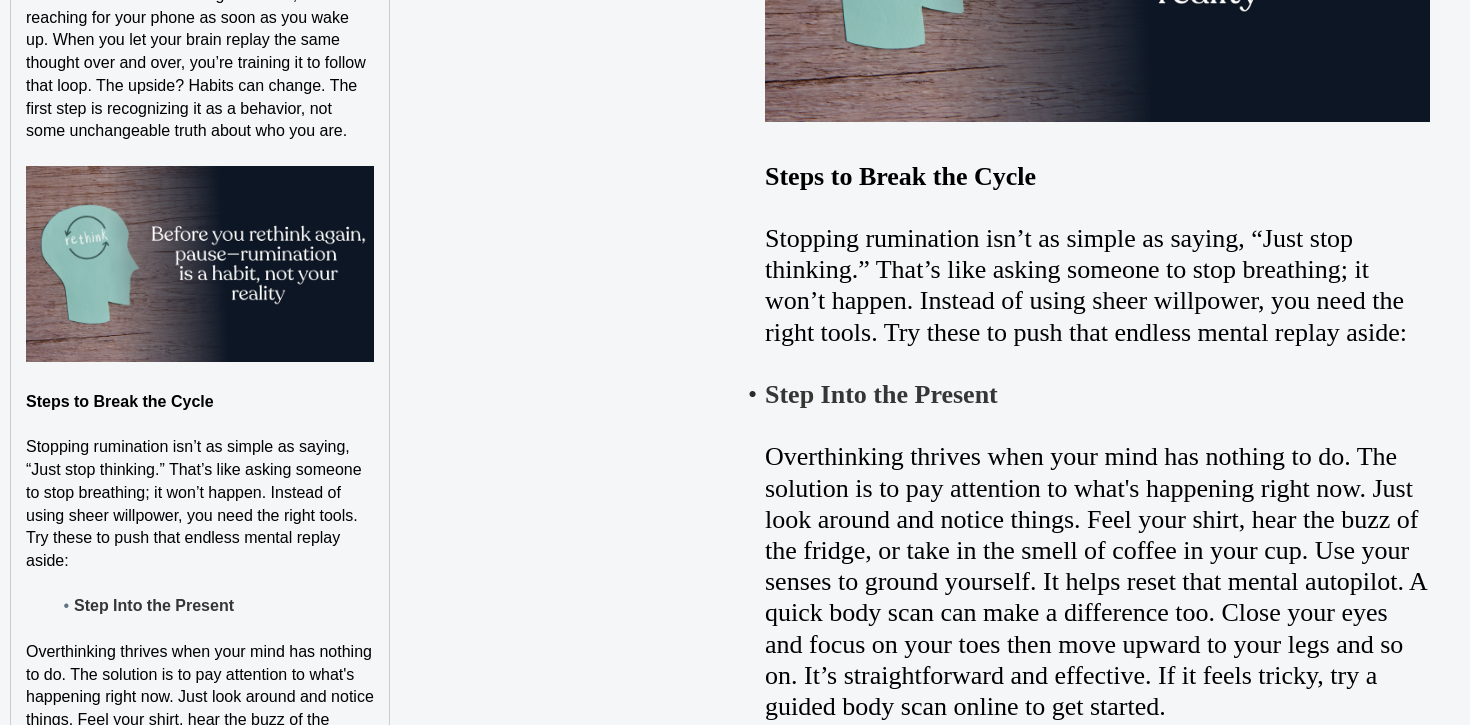 click on "Steps to Break the Cycle" at bounding box center (120, 401) 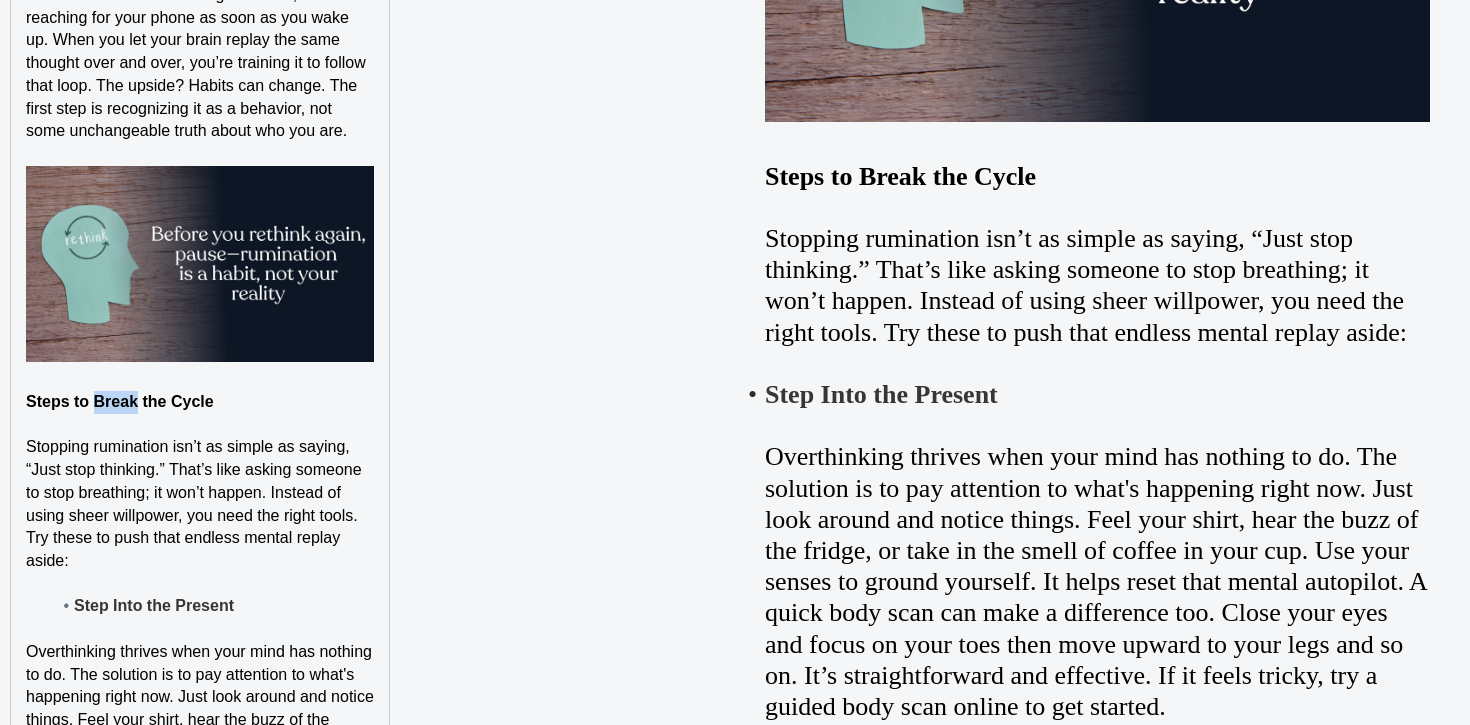 click on "Steps to Break the Cycle" at bounding box center [120, 401] 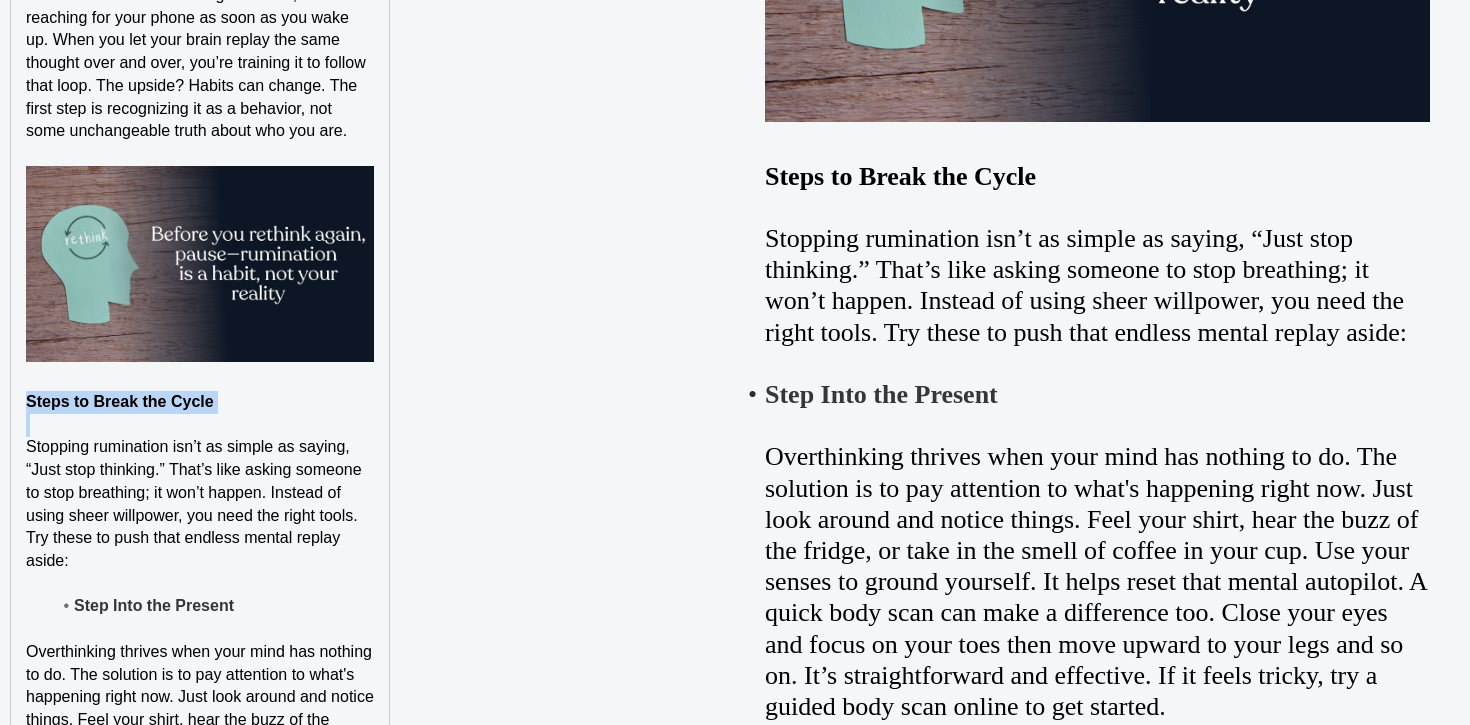 click on "Steps to Break the Cycle" at bounding box center (120, 401) 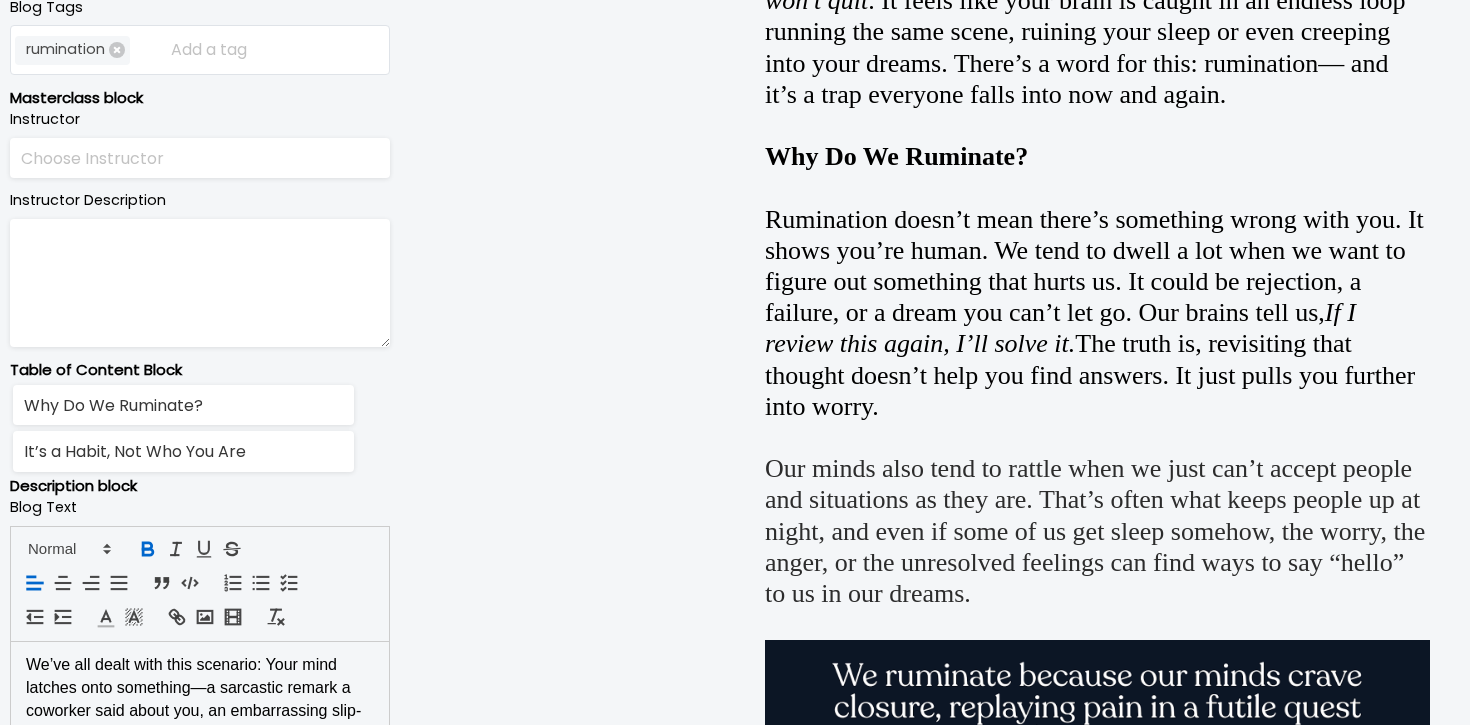 scroll, scrollTop: 868, scrollLeft: 0, axis: vertical 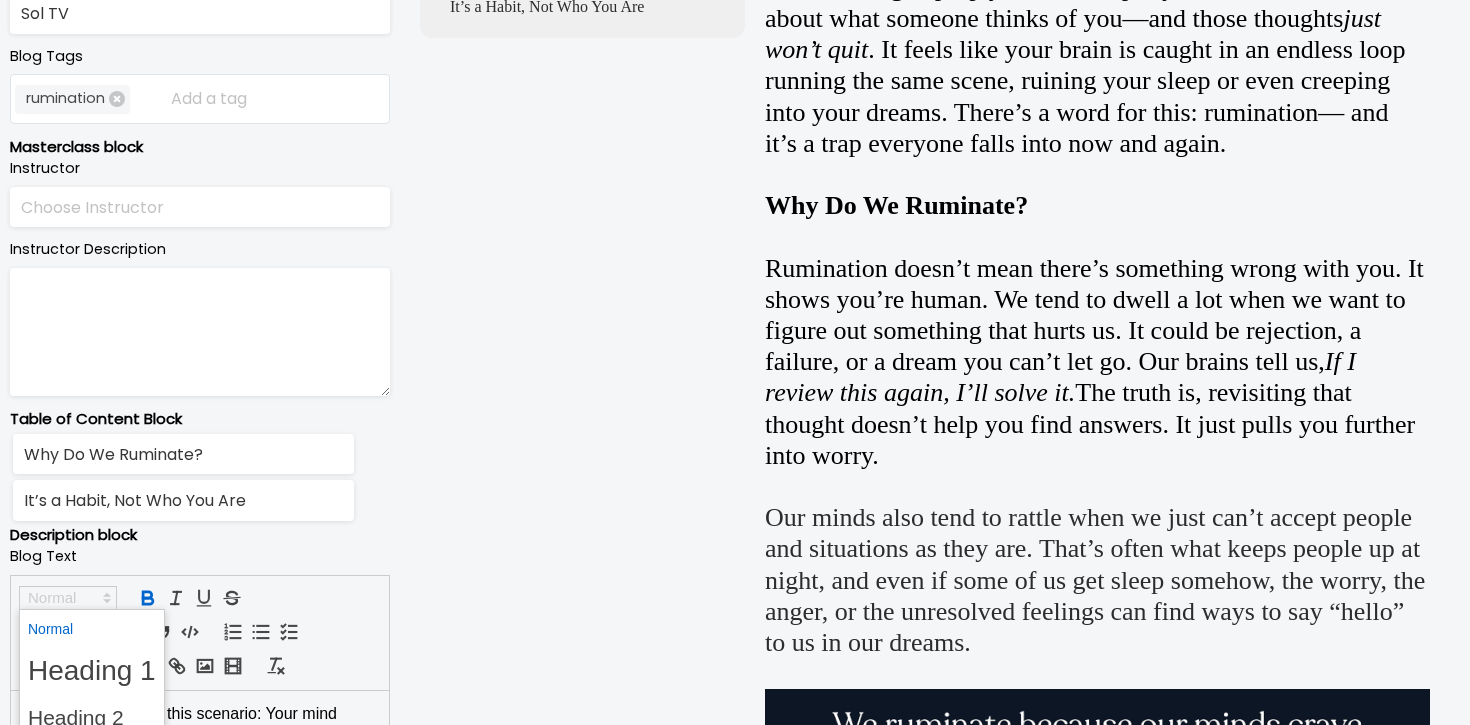 click at bounding box center (68, 598) 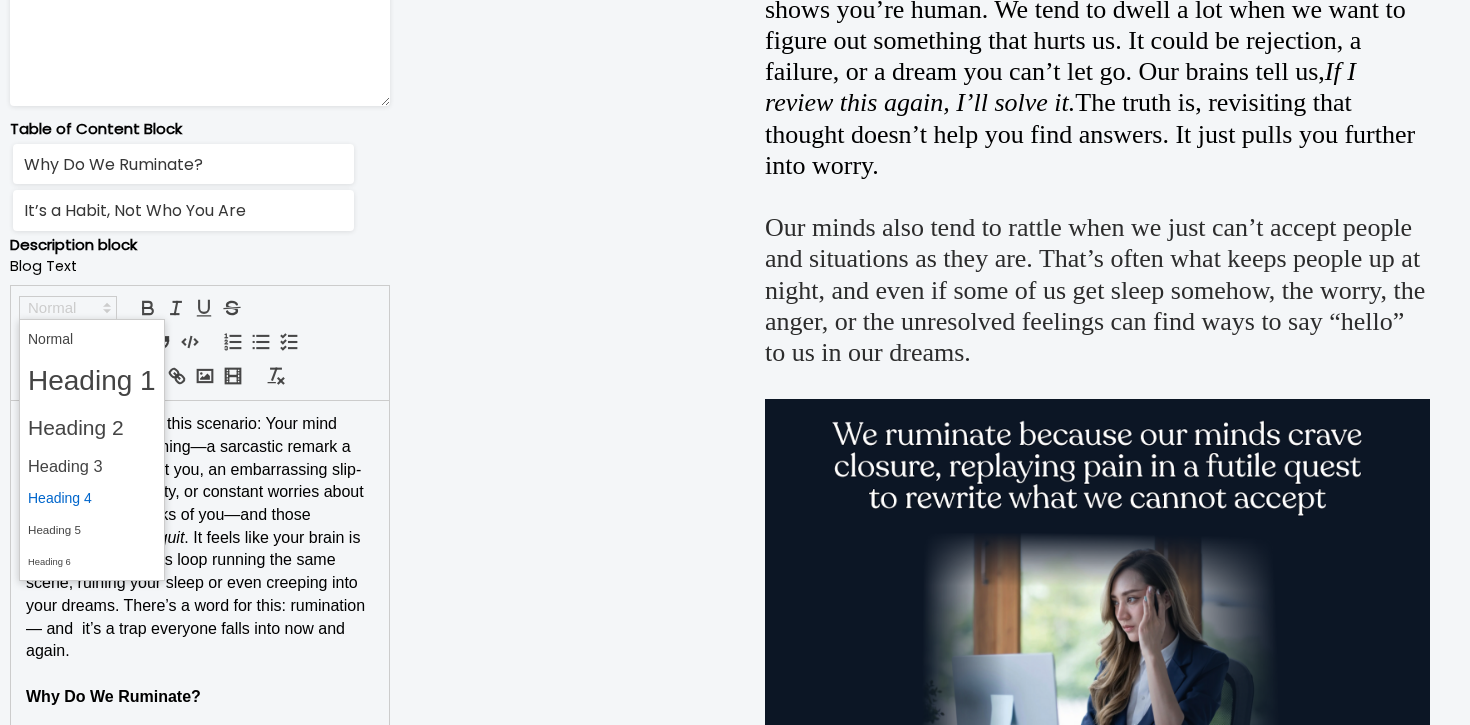 click at bounding box center (92, 498) 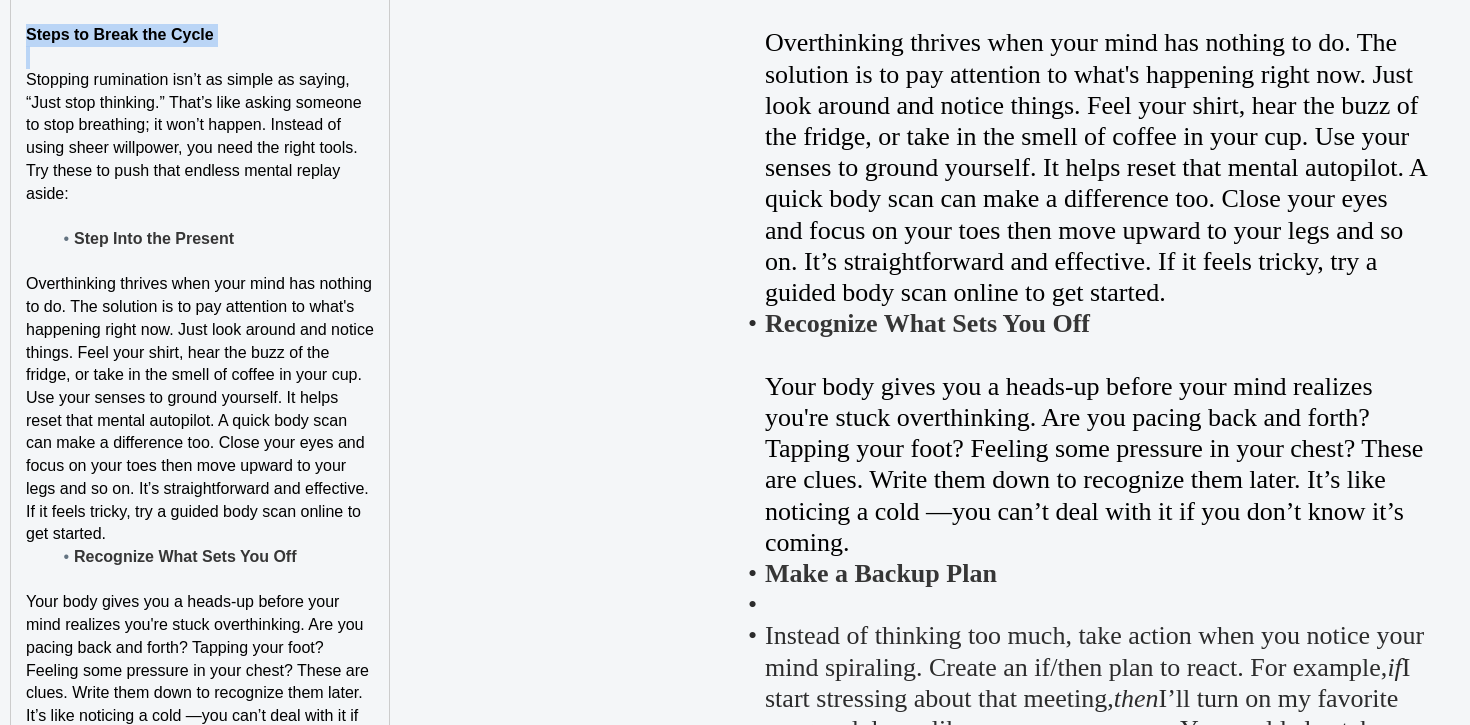 scroll, scrollTop: 3452, scrollLeft: 0, axis: vertical 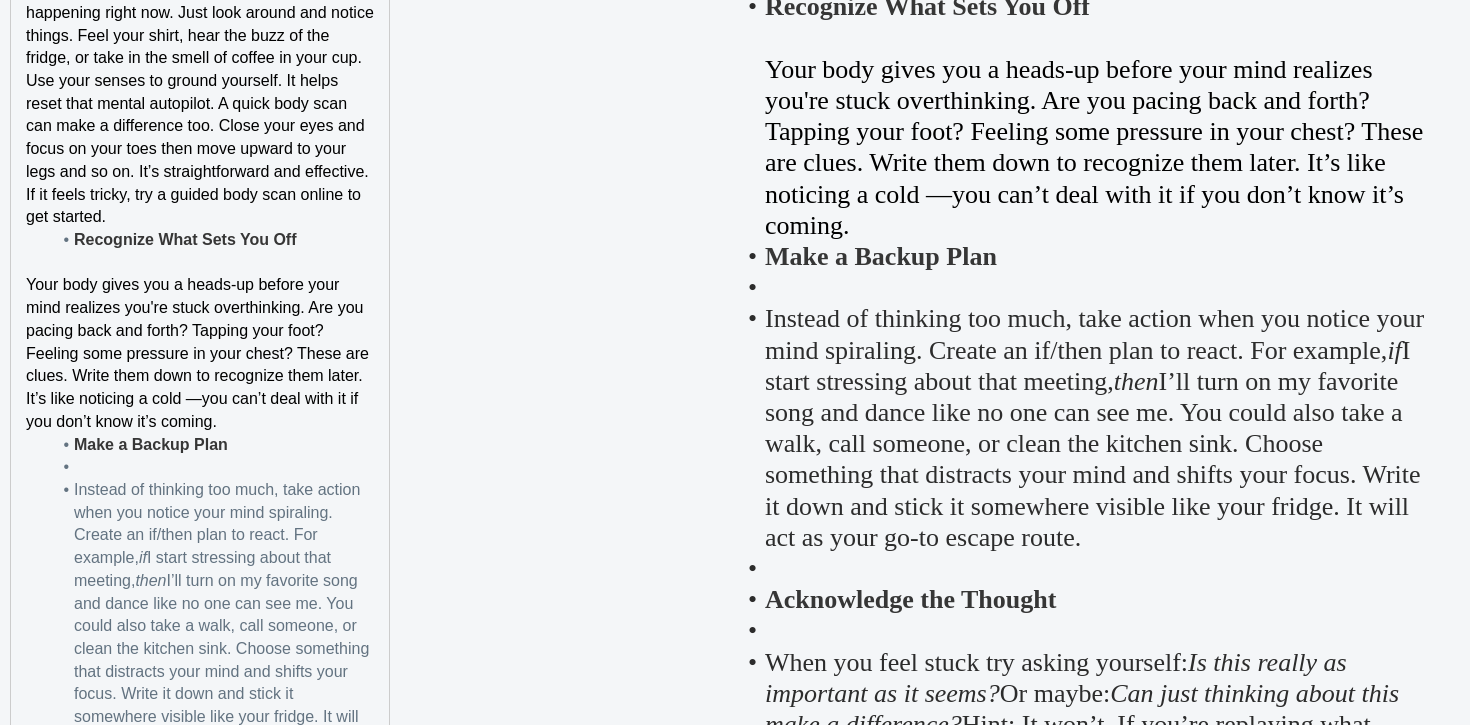click on "Overthinking thrives when your mind has nothing to do. The solution is to pay attention to what's happening right now. Just look around and notice things. Feel your shirt, hear the buzz of the fridge, or take in the smell of coffee in your cup. Use your senses to ground yourself. It helps reset that mental autopilot. A quick body scan can make a difference too. Close your eyes and focus on your toes then move upward to your legs and so on. It’s straightforward and effective. If it feels tricky, try a guided body scan online to get started." at bounding box center (200, 92) 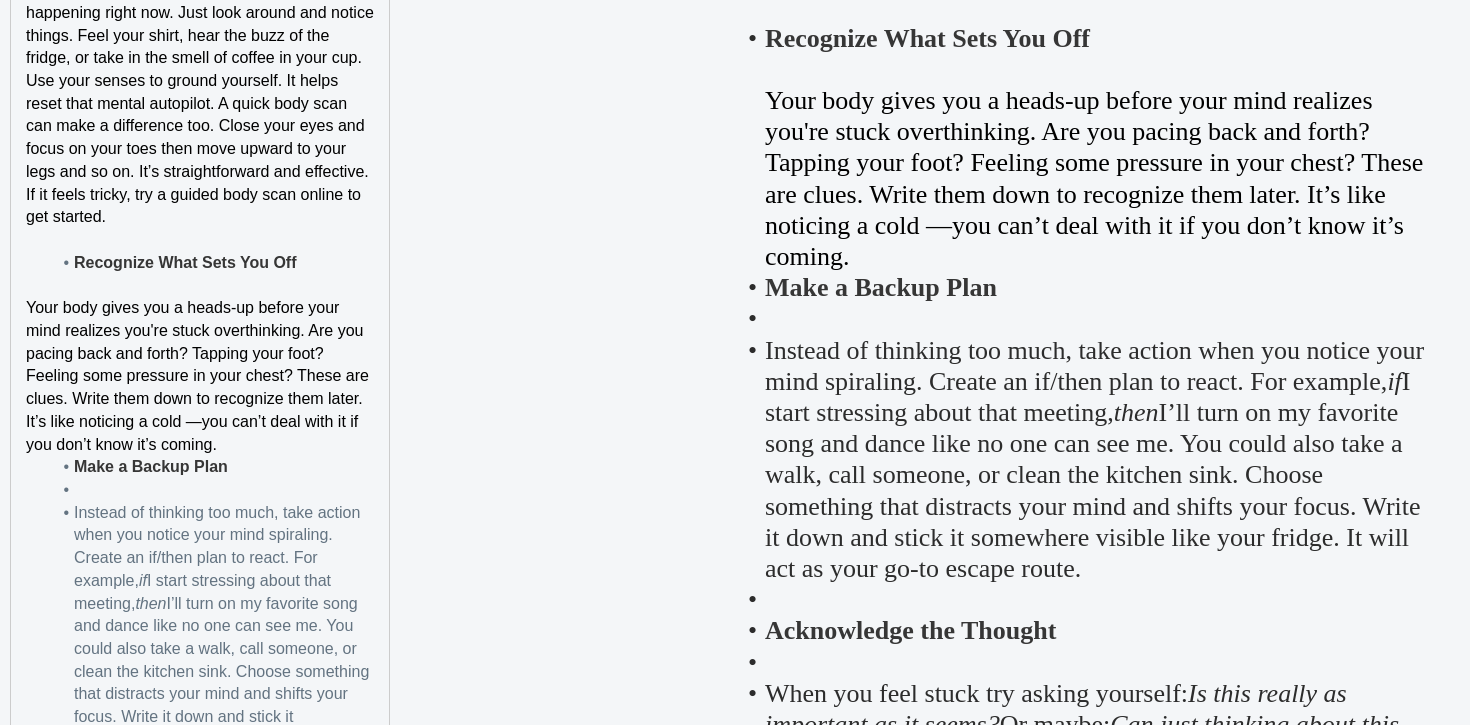 click on "Instead of thinking too much, take action when you notice your mind spiraling. Create an if/then plan to react. For example,  if  I start stressing about that meeting,  then  I’ll turn on my favorite song and dance like no one can see me. You could also take a walk, call someone, or clean the kitchen sink. Choose something that distracts your mind and shifts your focus. Write it down and stick it somewhere visible like your fridge. It will act as your go-to escape route." at bounding box center (212, 638) 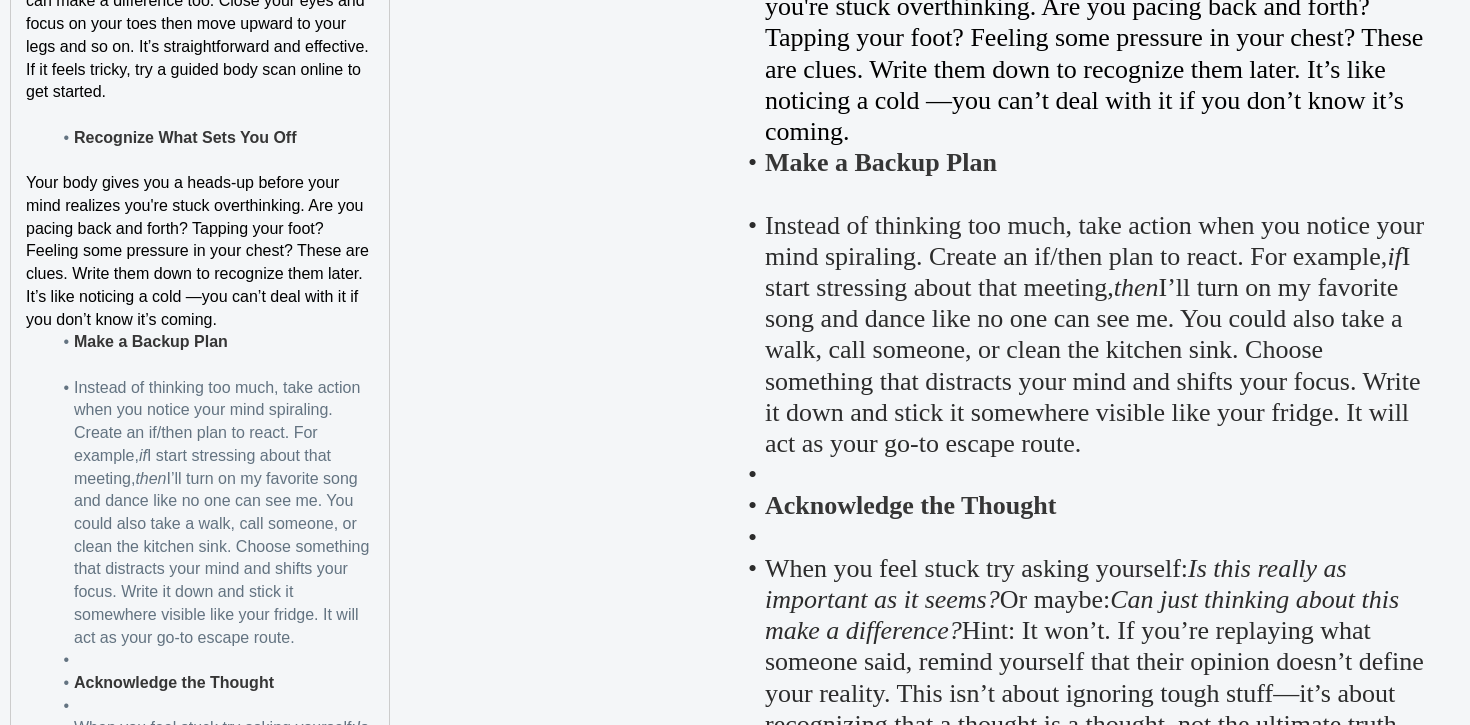 scroll, scrollTop: 3709, scrollLeft: 0, axis: vertical 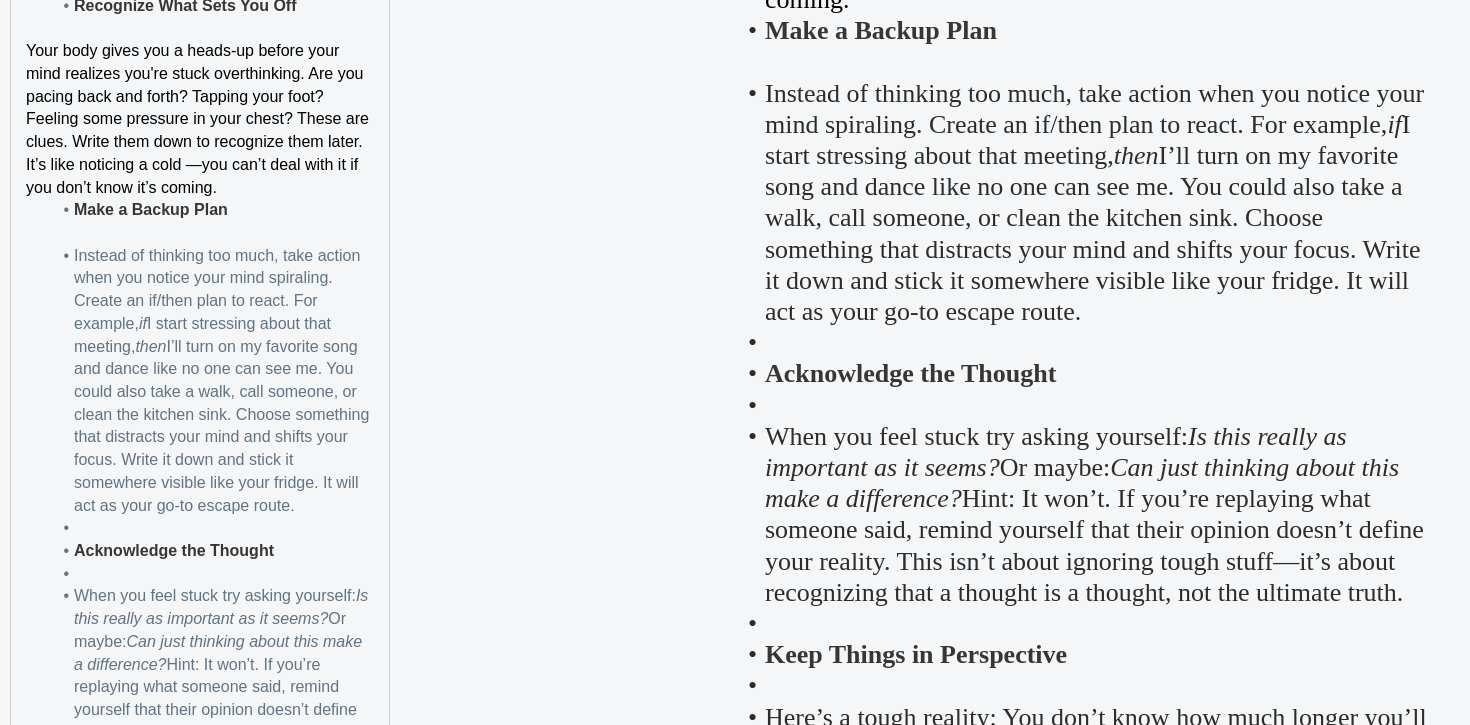 click on "Instead of thinking too much, take action when you notice your mind spiraling. Create an if/then plan to react. For example,  if  I start stressing about that meeting,  then  I’ll turn on my favorite song and dance like no one can see me. You could also take a walk, call someone, or clean the kitchen sink. Choose something that distracts your mind and shifts your focus. Write it down and stick it somewhere visible like your fridge. It will act as your go-to escape route." at bounding box center (212, 381) 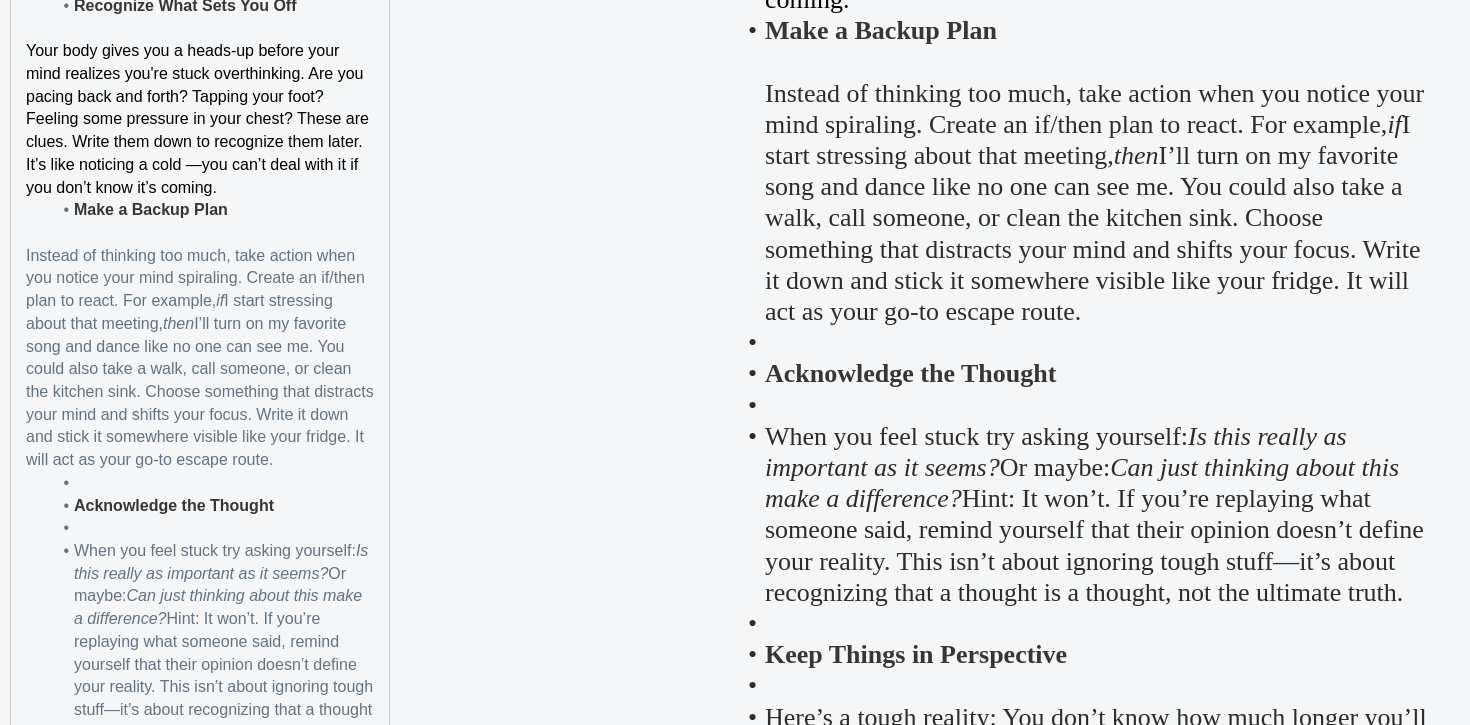click on "Make a Backup Plan" at bounding box center (151, 209) 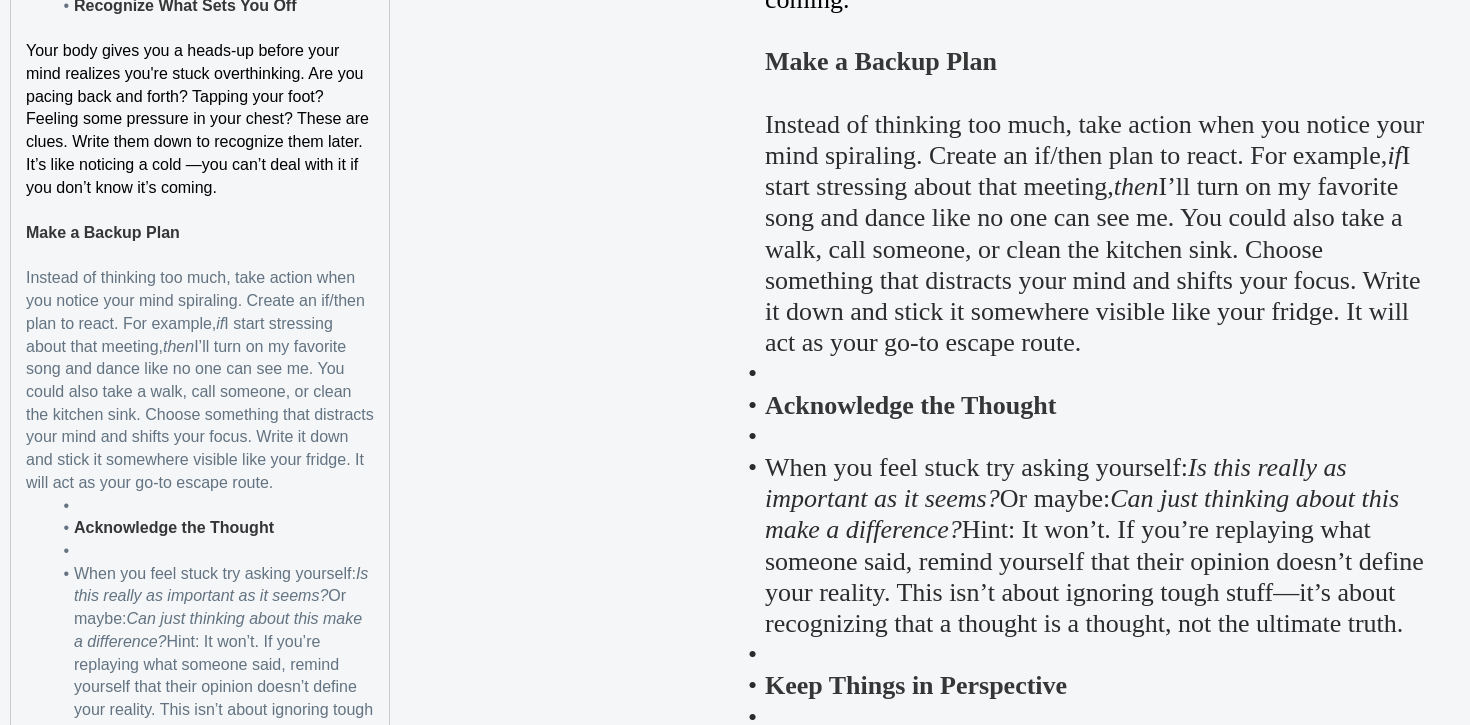 click on "Recognize What Sets You Off" at bounding box center (185, 5) 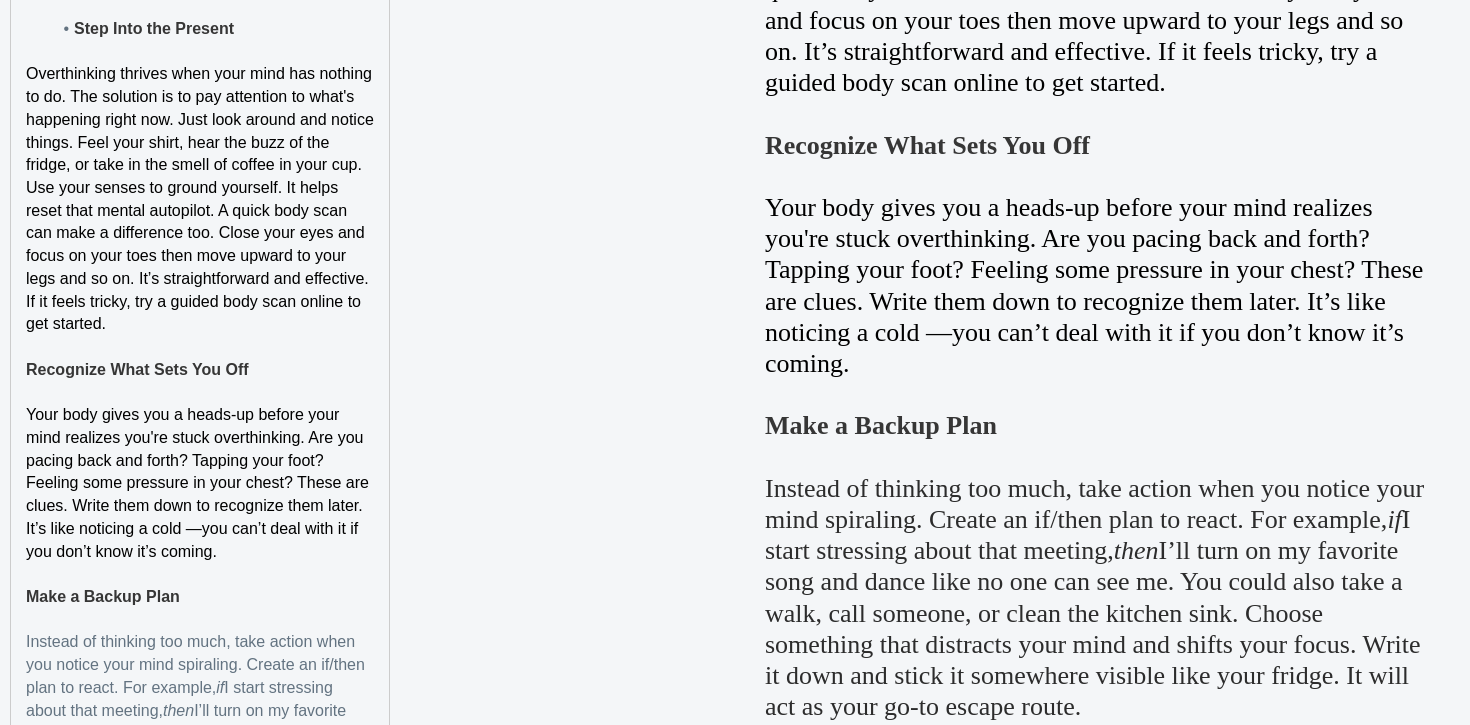 scroll, scrollTop: 3305, scrollLeft: 0, axis: vertical 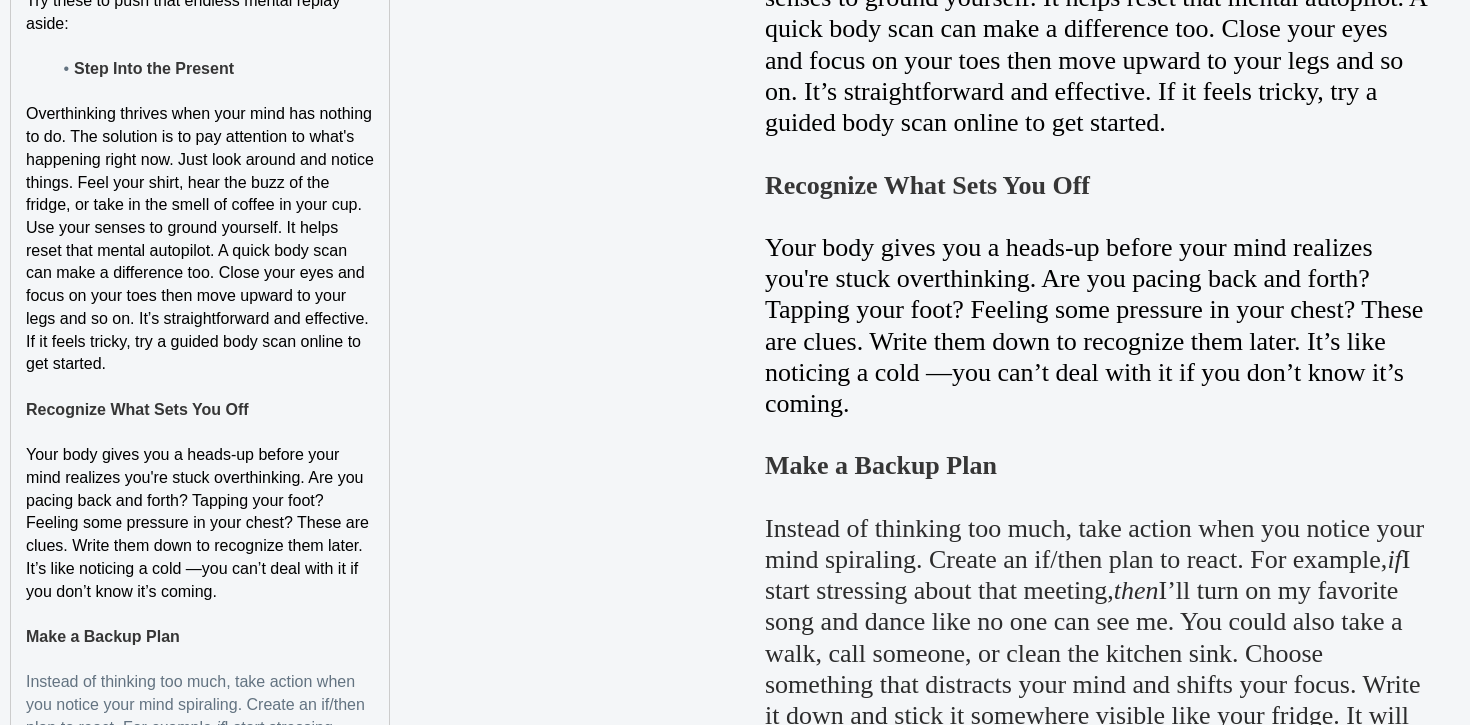click at bounding box center (200, 46) 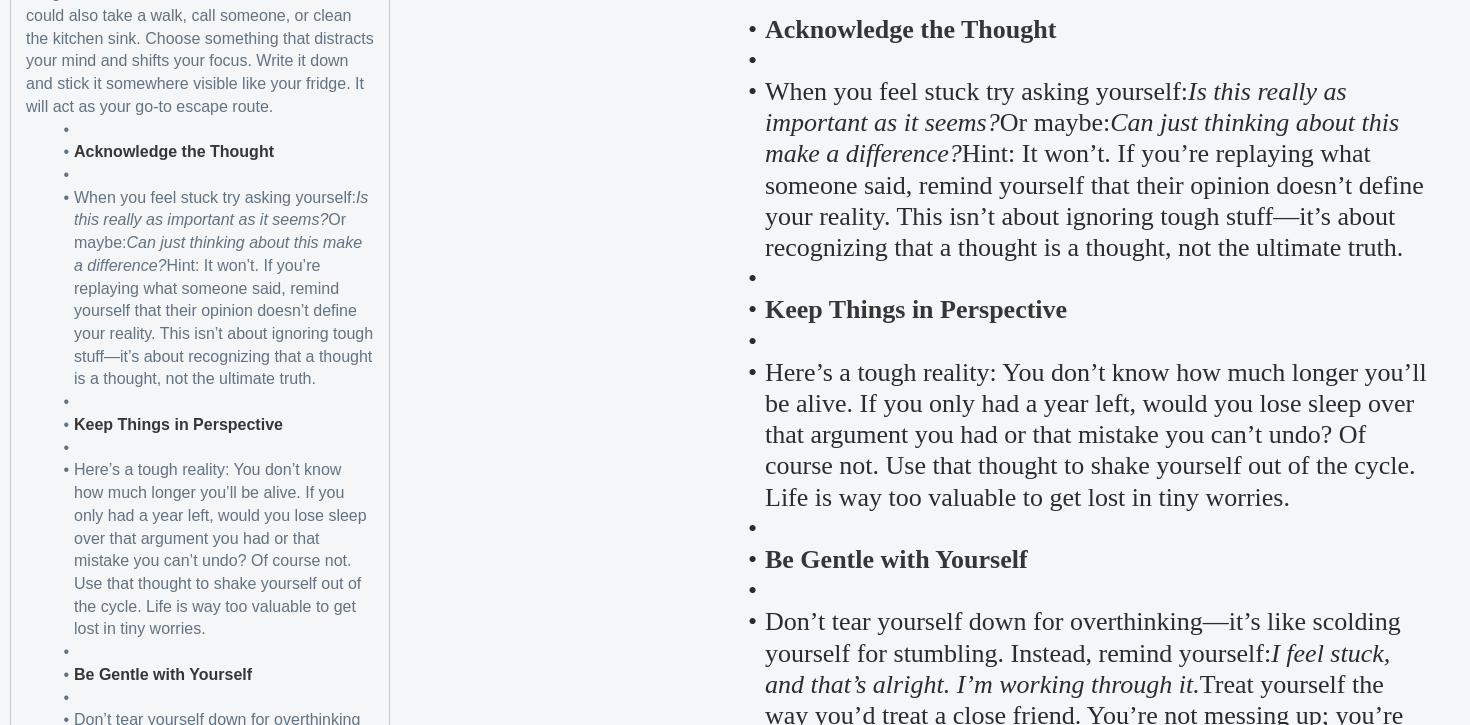 scroll, scrollTop: 4166, scrollLeft: 0, axis: vertical 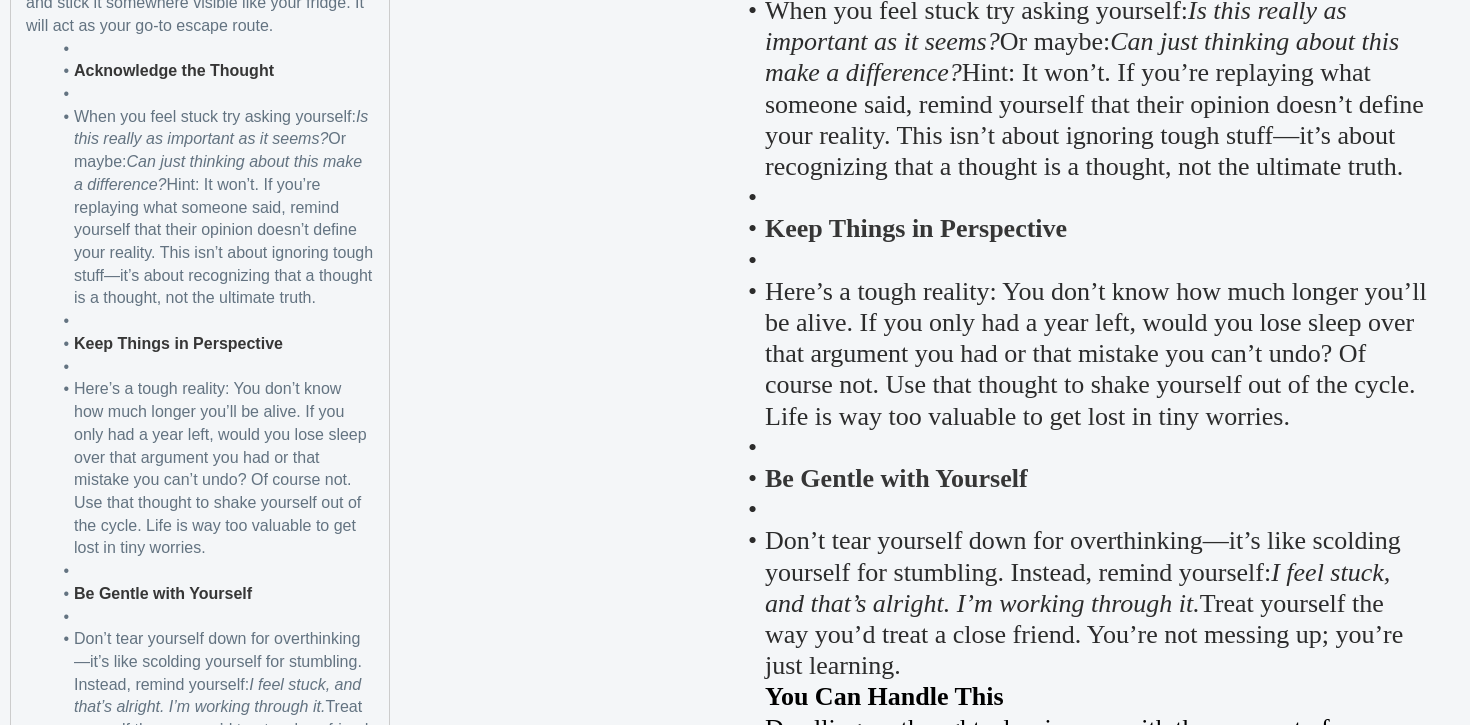 click at bounding box center (212, 49) 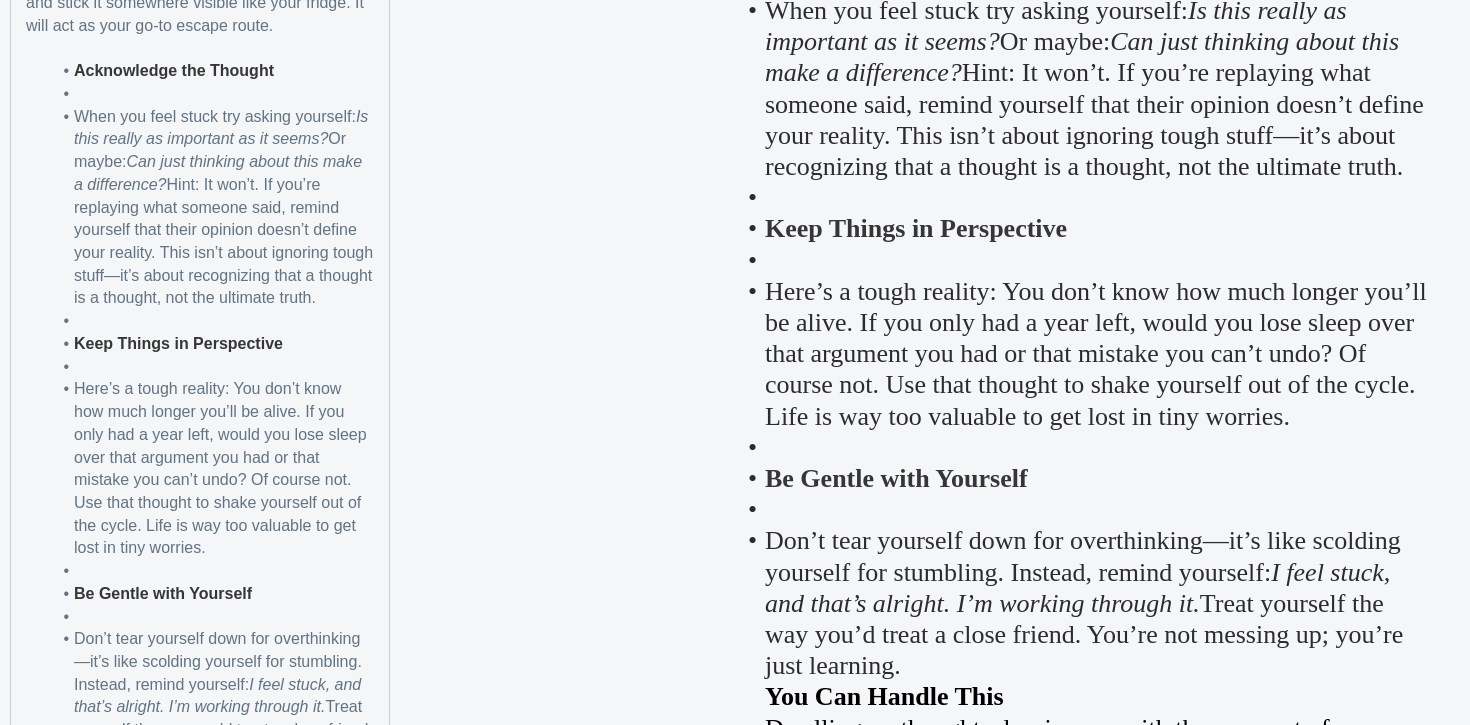 click at bounding box center [212, 94] 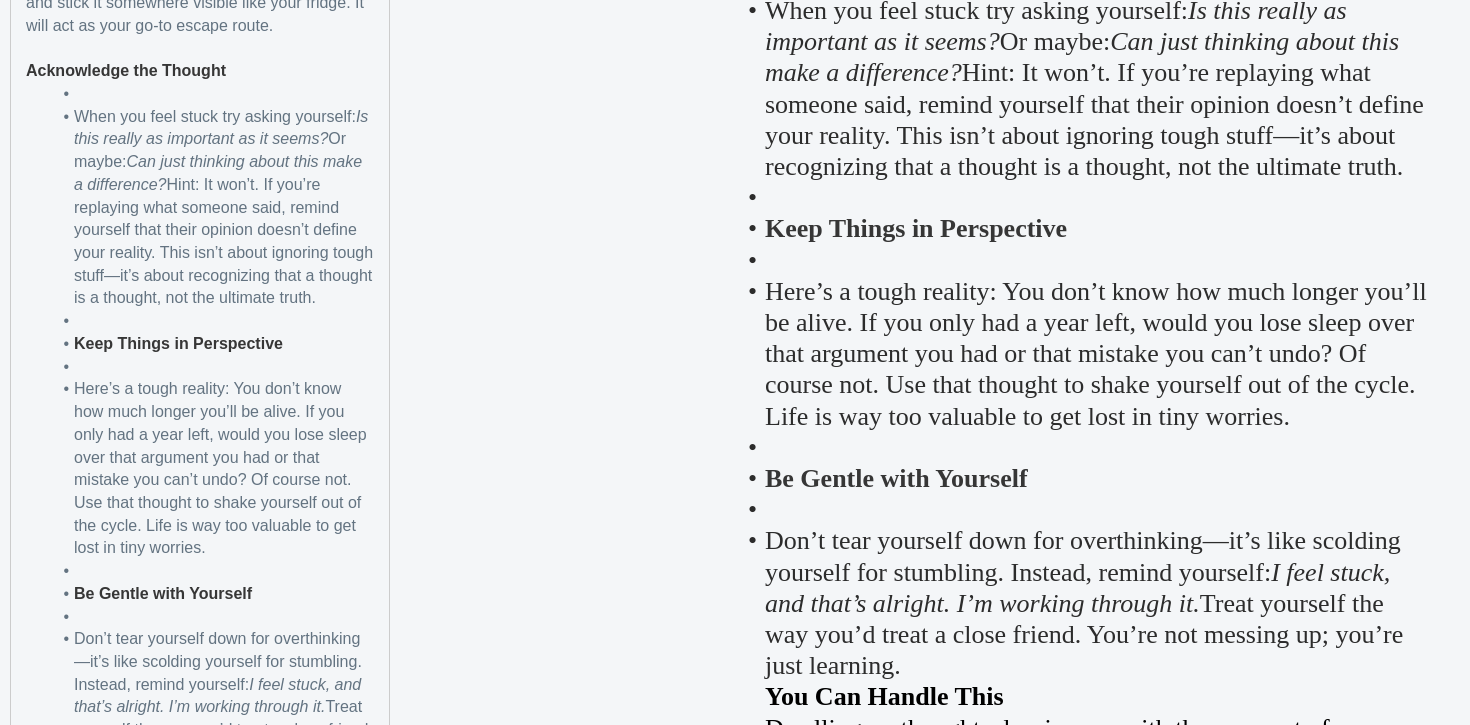 click at bounding box center [212, 94] 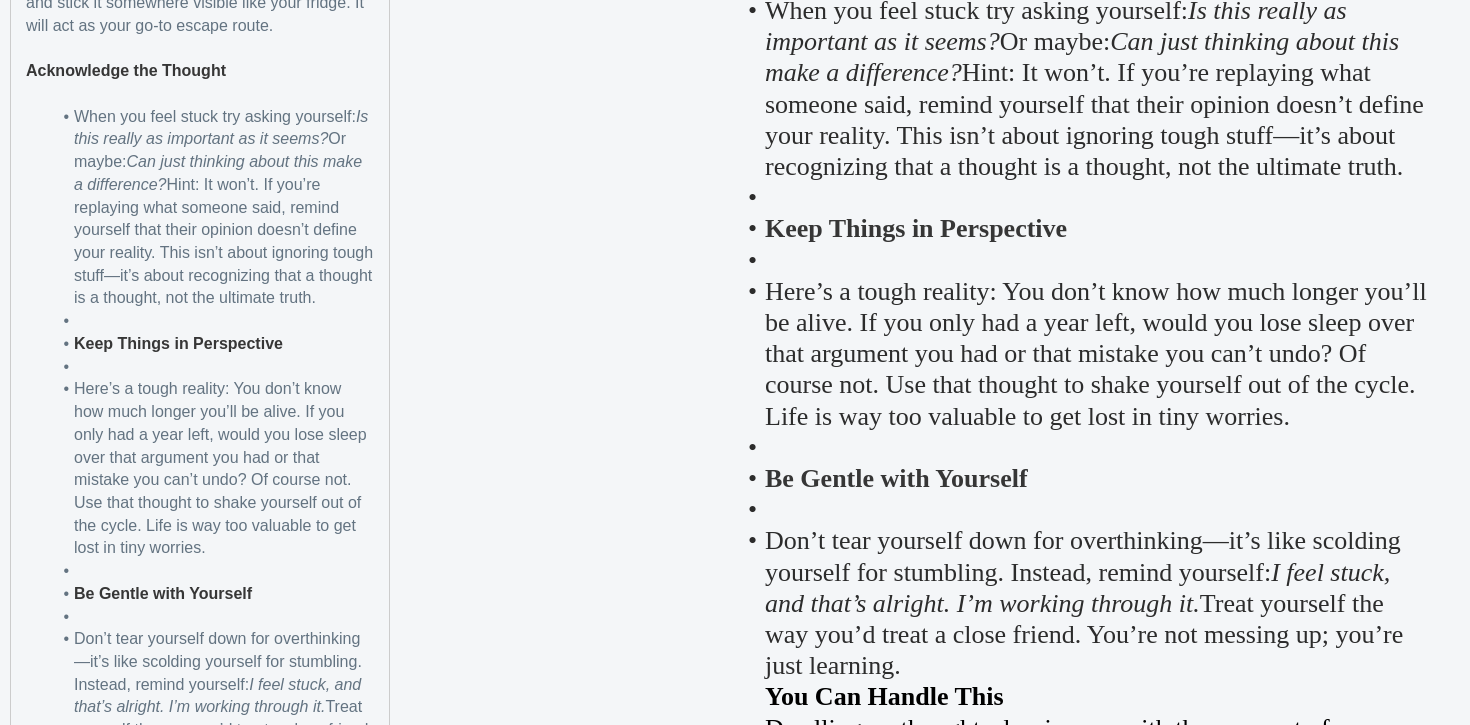 click on "When you feel stuck try asking yourself:  Is this really as important as it seems?  Or maybe:  Can just thinking about this make a difference?  Hint: It won’t. If you’re replaying what someone said, remind yourself that their opinion doesn’t define your reality. This isn’t about ignoring tough stuff—it’s about recognizing that a thought is a thought, not the ultimate truth." at bounding box center (212, 208) 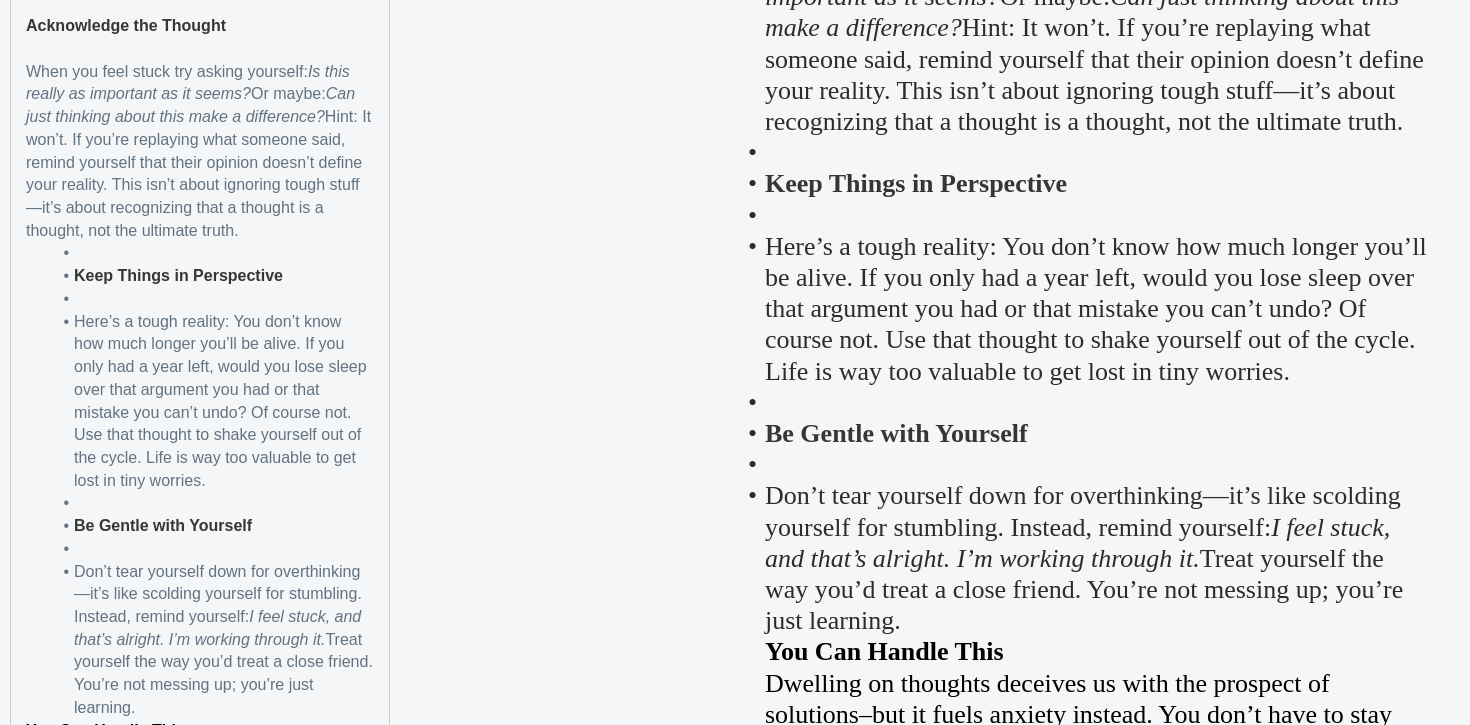 scroll, scrollTop: 4212, scrollLeft: 0, axis: vertical 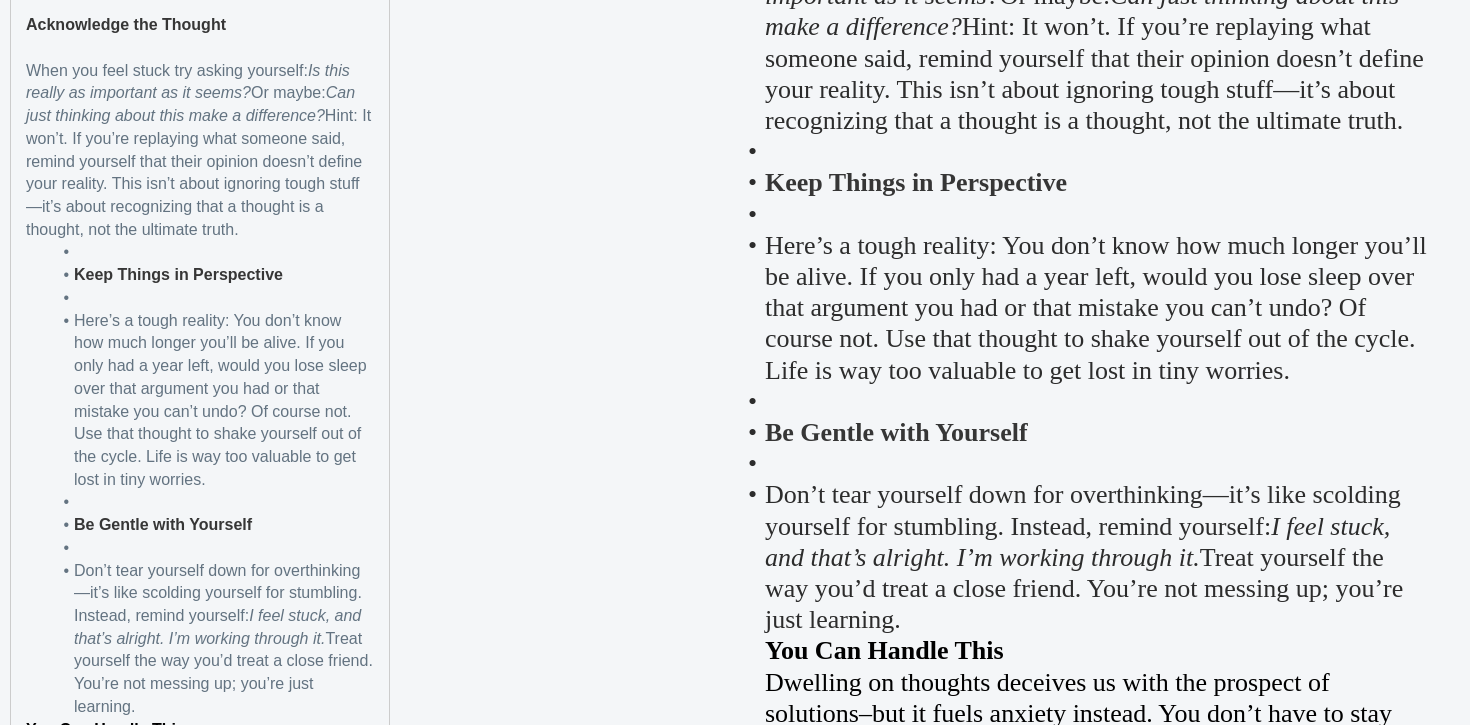 click at bounding box center (212, 252) 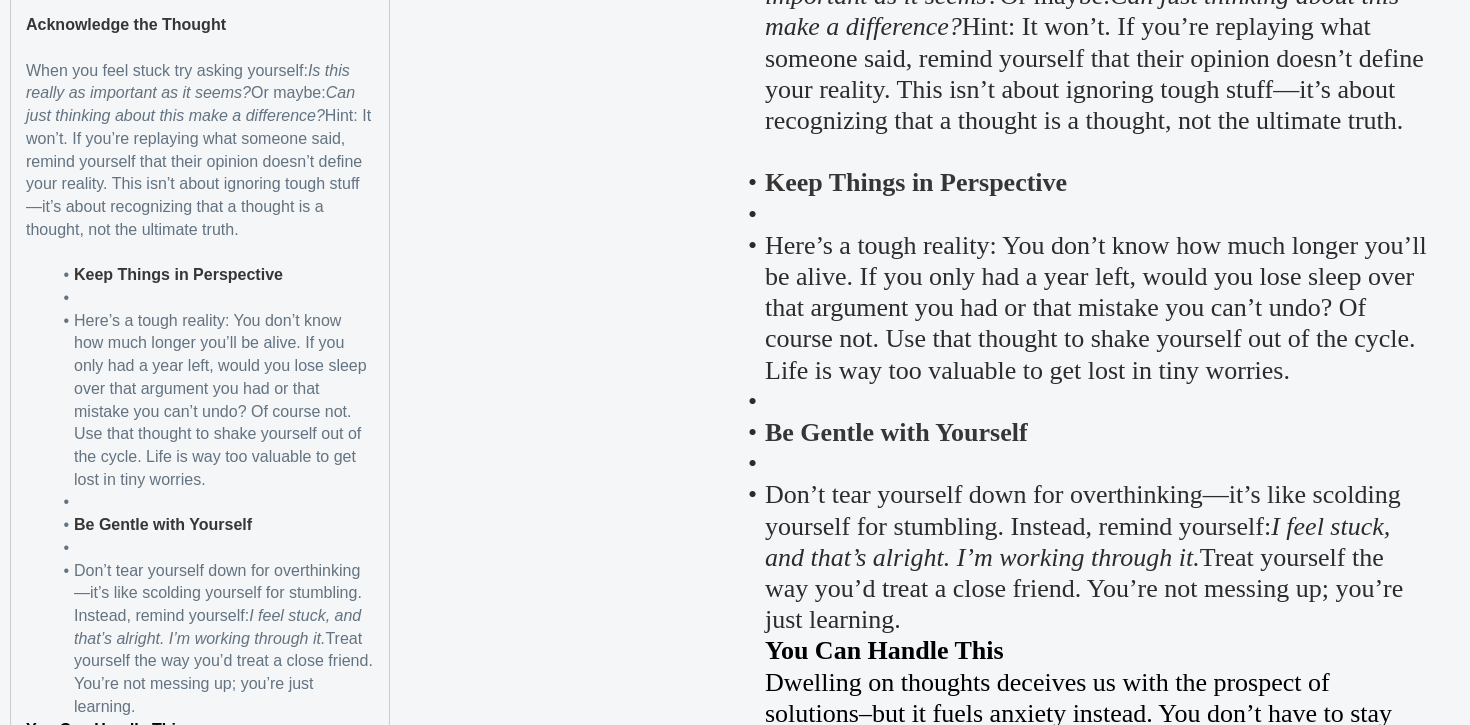 click on "Keep Things in Perspective" at bounding box center [212, 275] 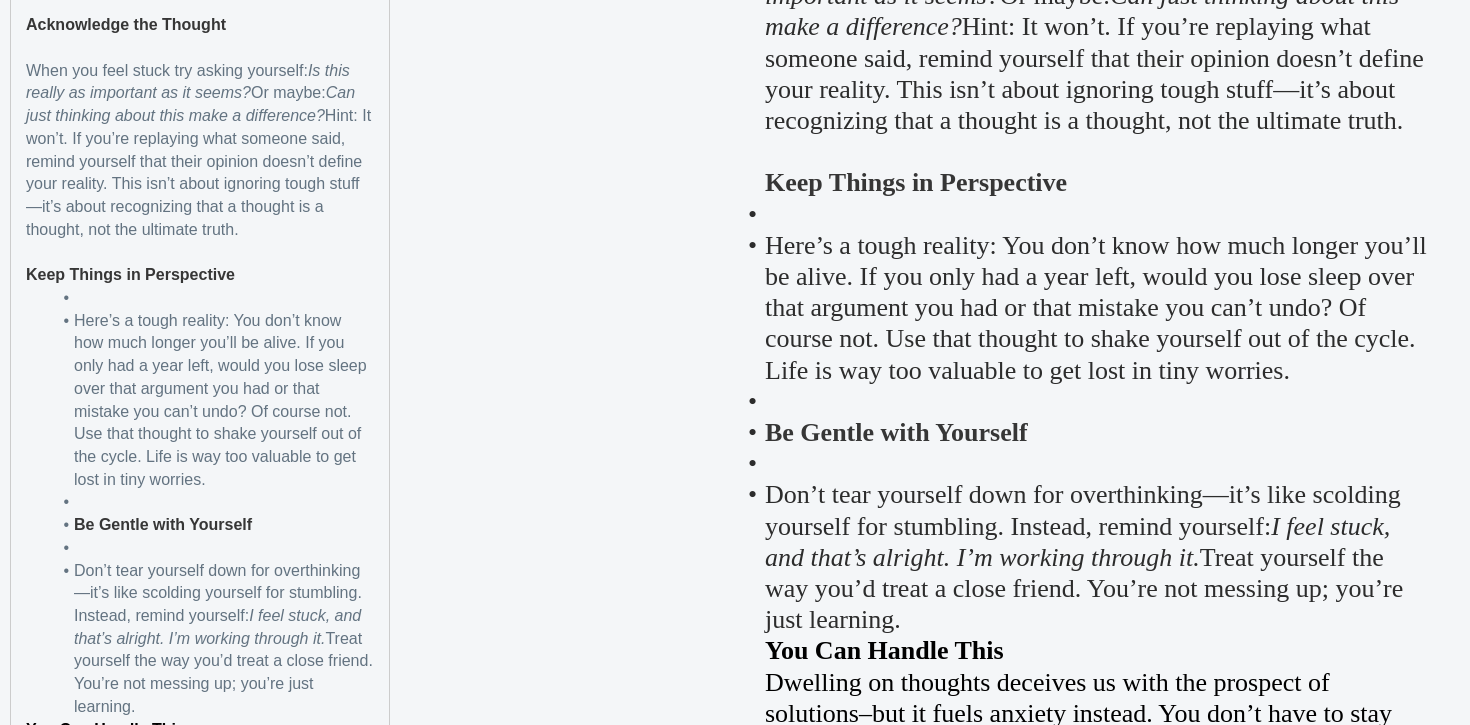 click on "Here’s a tough reality: You don’t know how much longer you’ll be alive. If you only had a year left, would you lose sleep over that argument you had or that mistake you can’t undo? Of course not. Use that thought to shake yourself out of the cycle. Life is way too valuable to get lost in tiny worries." at bounding box center [212, 401] 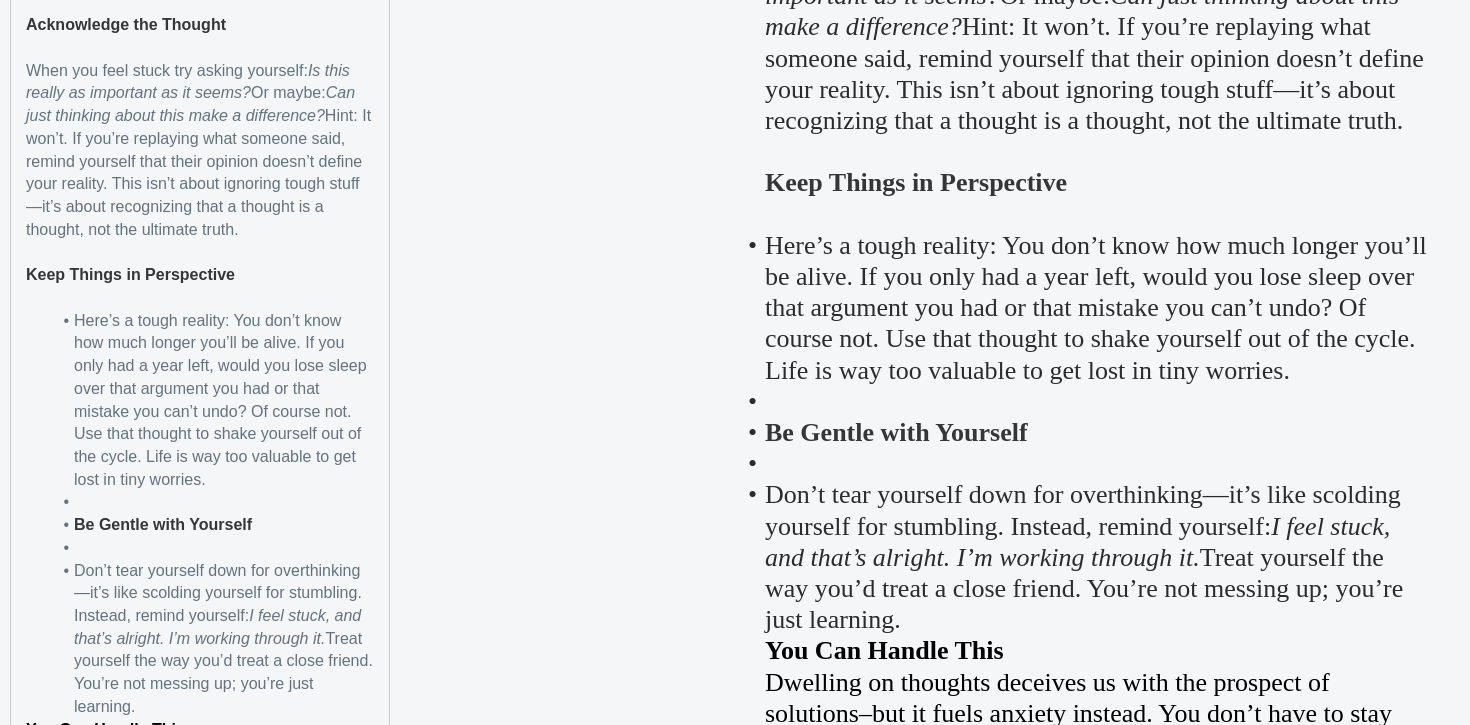click on "Here’s a tough reality: You don’t know how much longer you’ll be alive. If you only had a year left, would you lose sleep over that argument you had or that mistake you can’t undo? Of course not. Use that thought to shake yourself out of the cycle. Life is way too valuable to get lost in tiny worries." at bounding box center [212, 401] 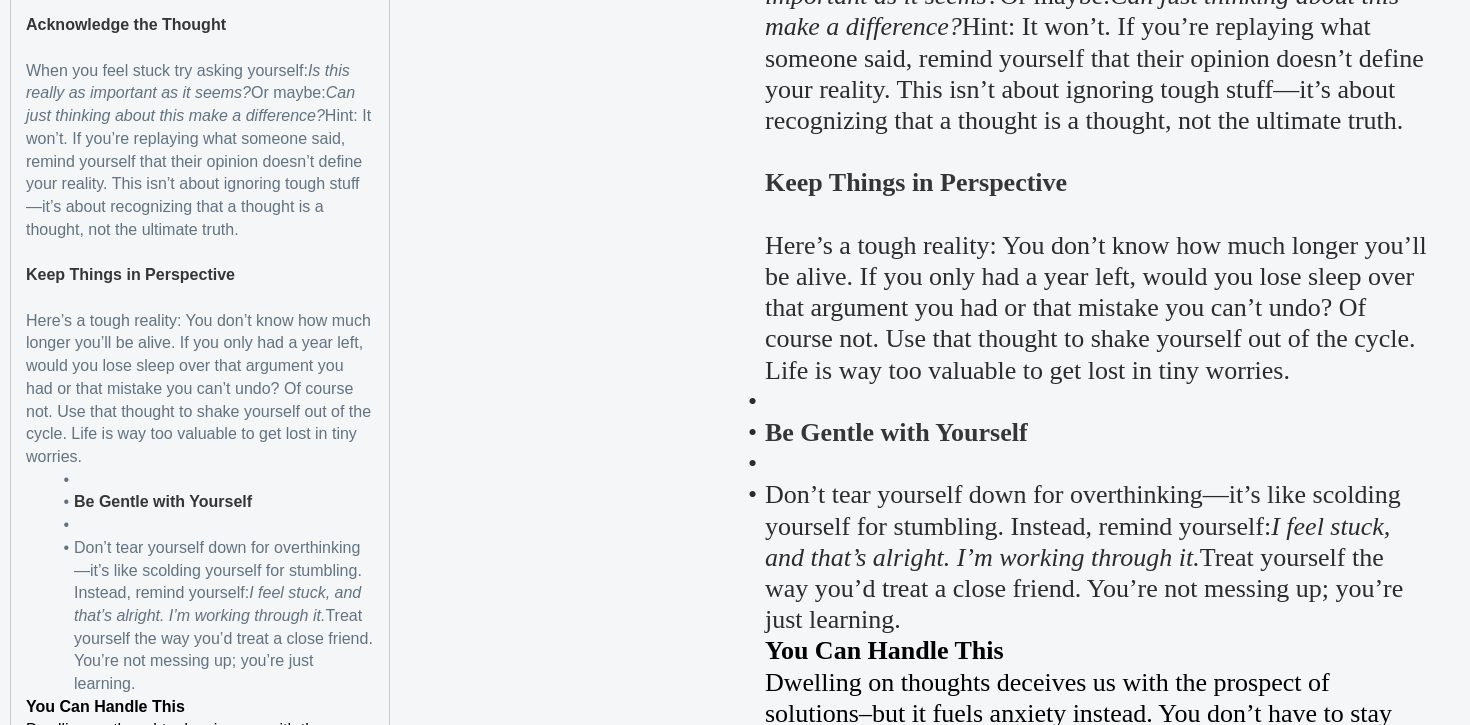 click at bounding box center [212, 480] 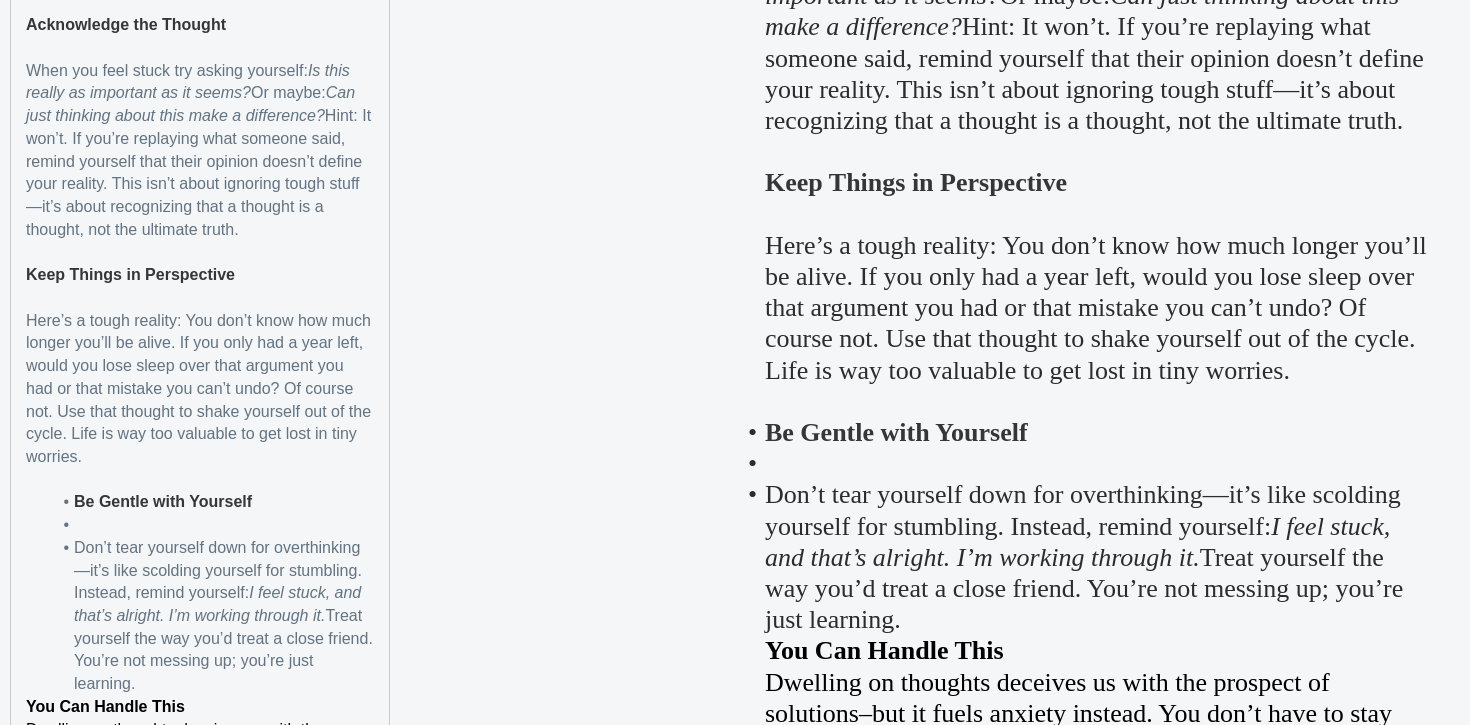 click on "Be Gentle with Yourself" at bounding box center [163, 501] 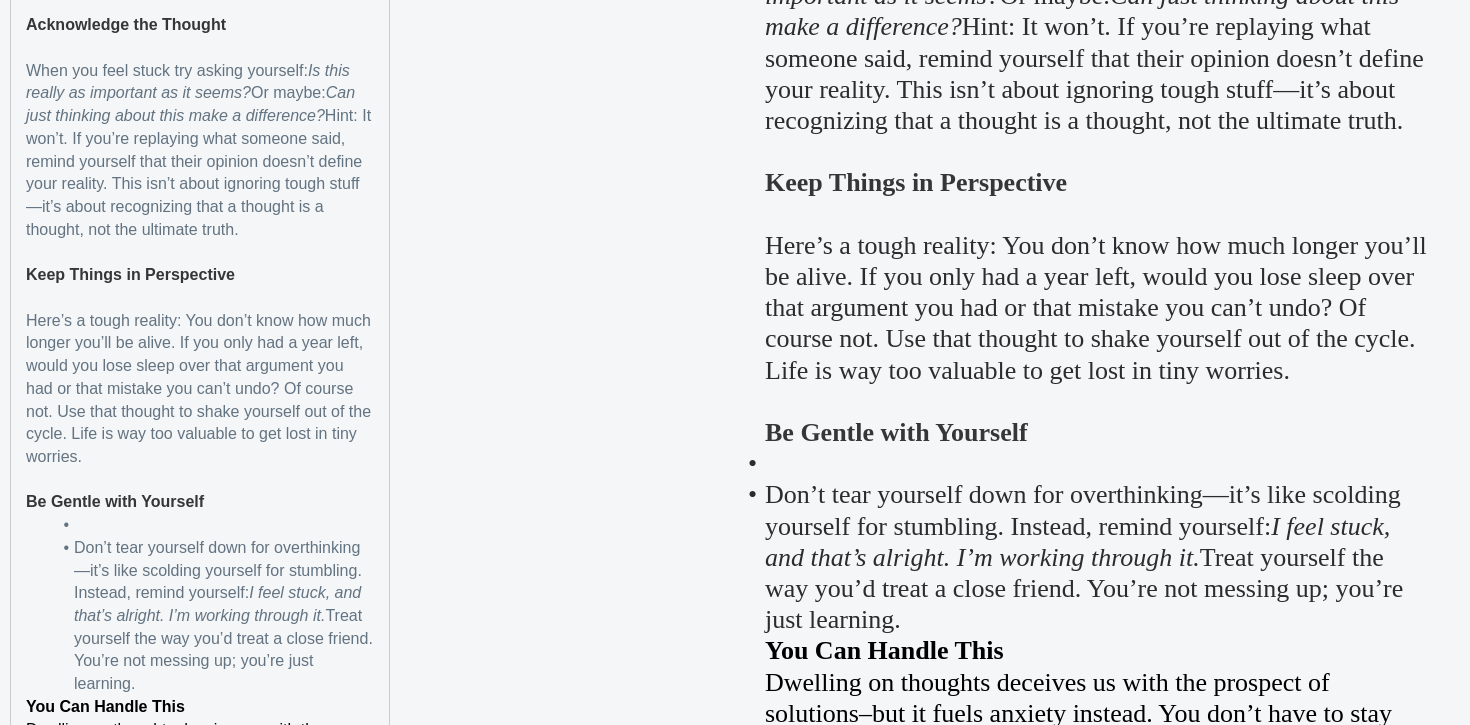 click on "Don’t tear yourself down for overthinking—it’s like scolding yourself for stumbling. Instead, remind yourself:  I feel stuck, and that’s alright. I’m working through it.  Treat yourself the way you’d treat a close friend. You’re not messing up; you’re just learning." at bounding box center (212, 616) 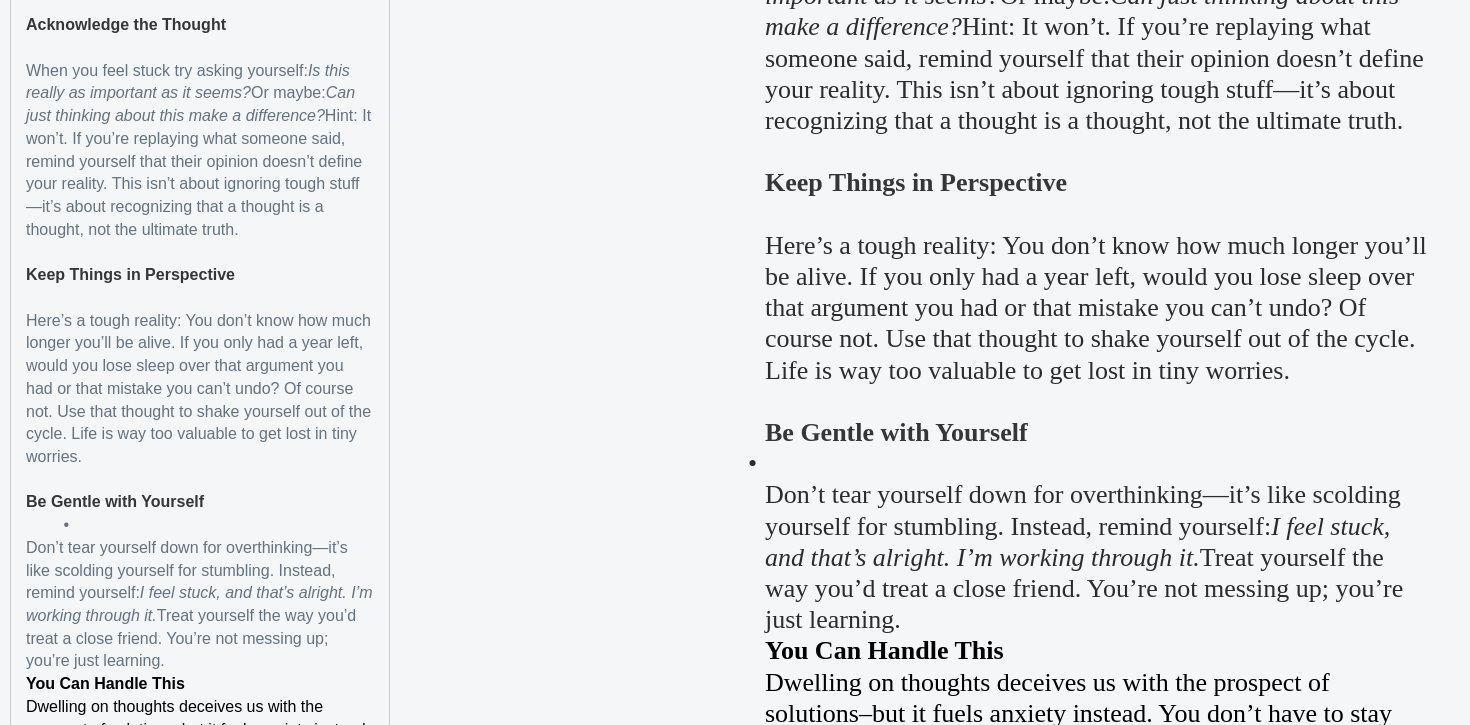 click at bounding box center (212, 525) 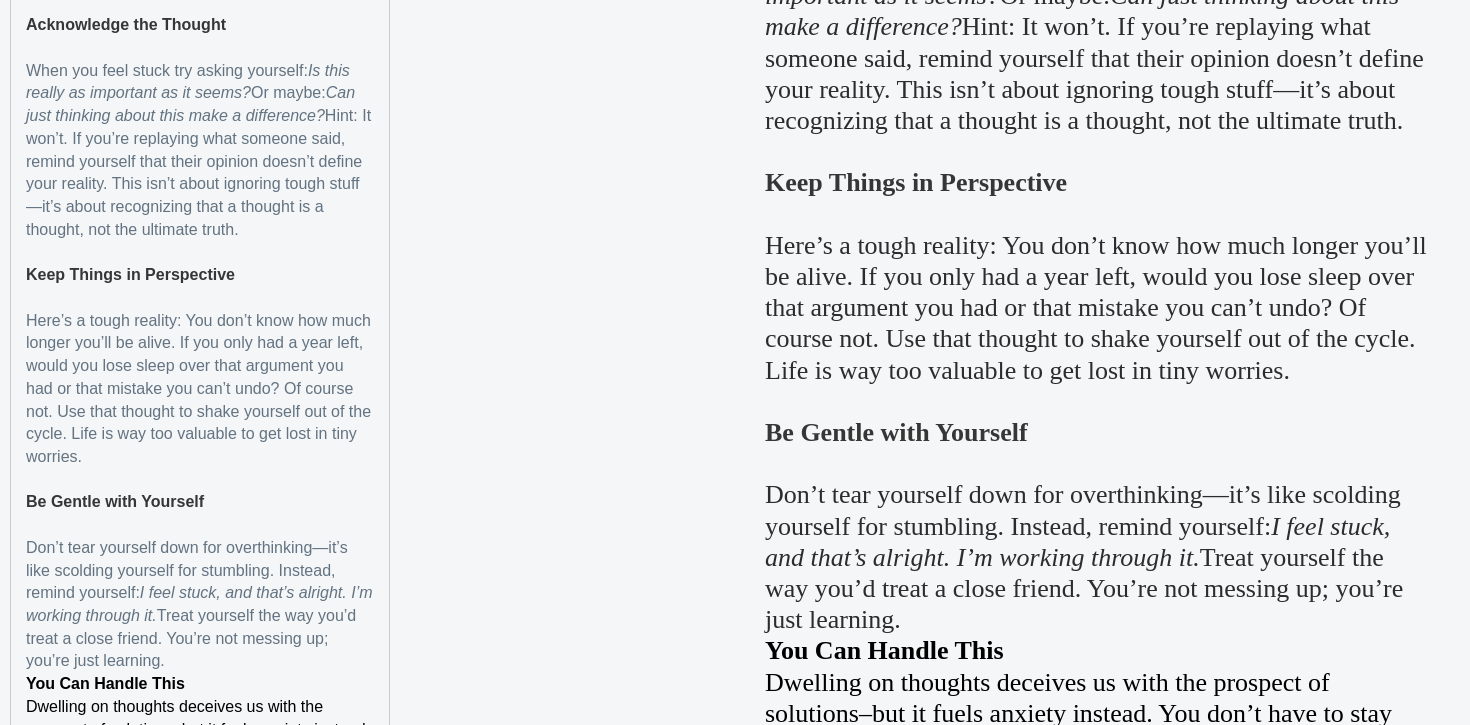 click on "Don’t tear yourself down for overthinking—it’s like scolding yourself for stumbling. Instead, remind yourself:  I feel stuck, and that’s alright. I’m working through it.  Treat yourself the way you’d treat a close friend. You’re not messing up; you’re just learning." at bounding box center [200, 605] 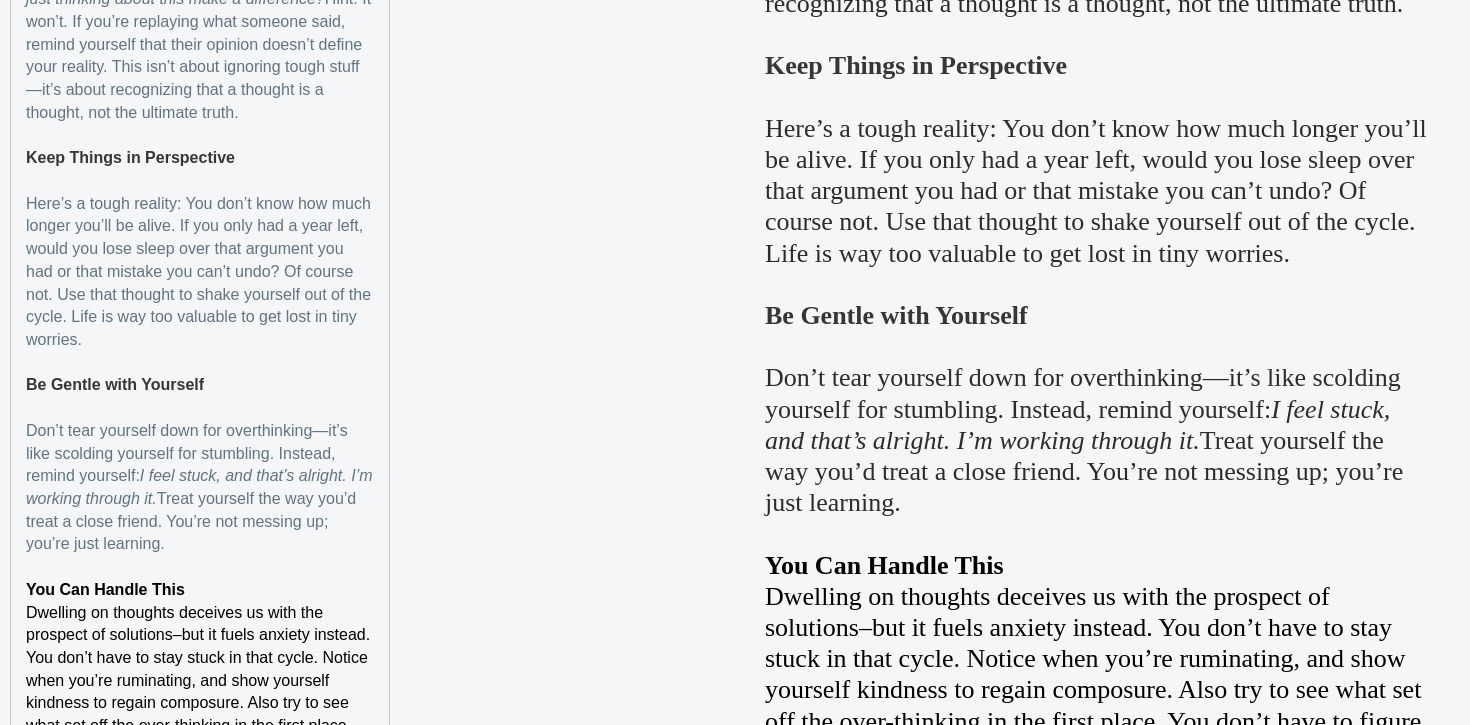 scroll, scrollTop: 4471, scrollLeft: 0, axis: vertical 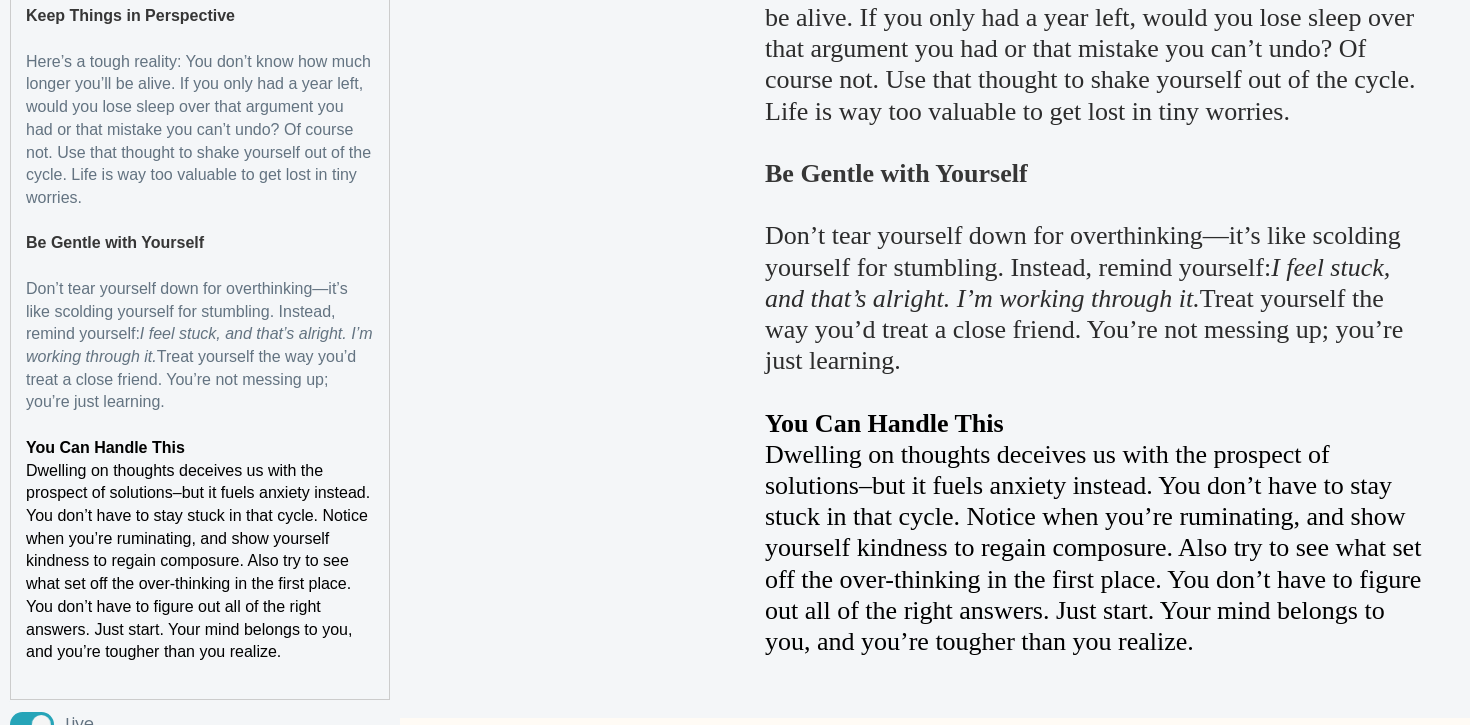 click on "Dwelling on thoughts deceives us with the prospect of solutions–but it fuels anxiety instead. You don’t have to stay stuck in that cycle. Notice when you’re ruminating, and show yourself kindness to regain composure. Also try to see what set off the over-thinking in the first place. You don’t have to figure out all of the right answers. Just start. Your mind belongs to you, and you’re tougher than you realize." at bounding box center [200, 561] 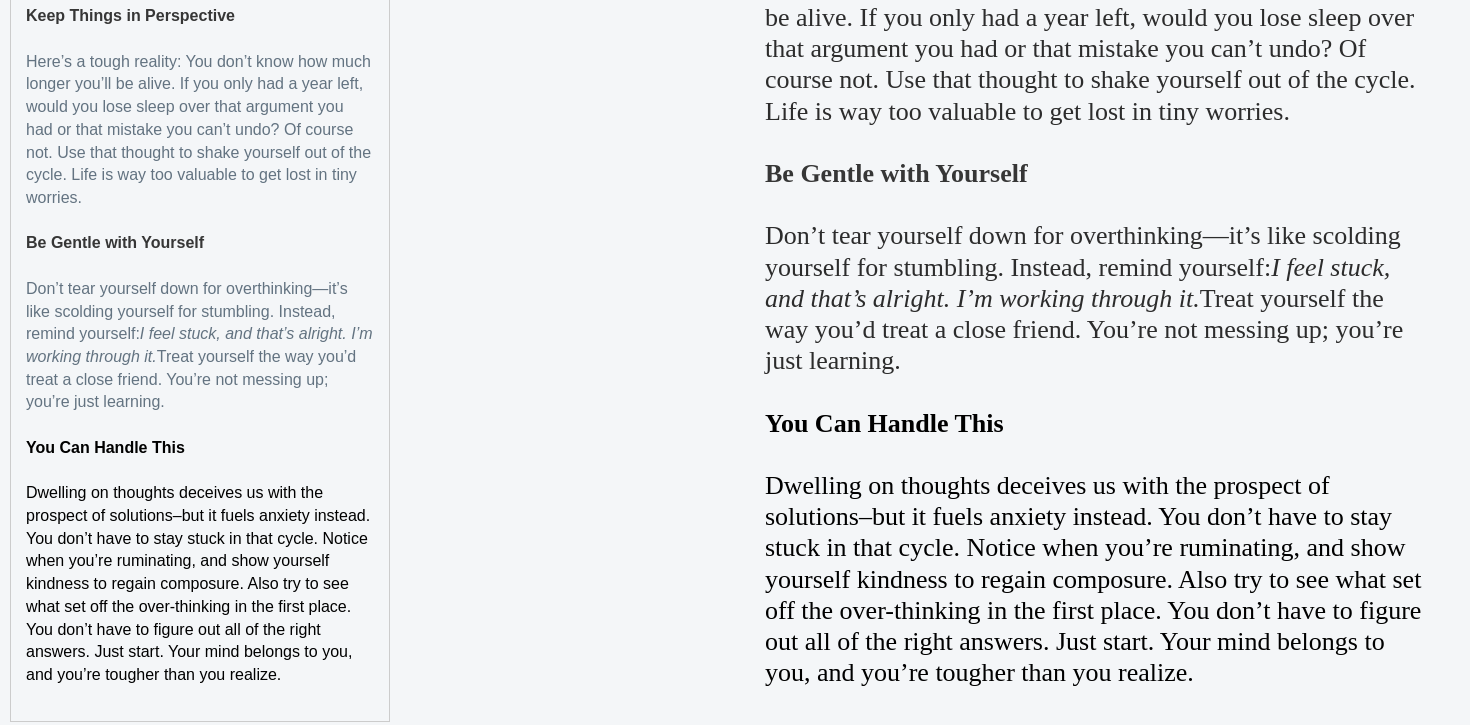 click on "You Can Handle This" at bounding box center [105, 447] 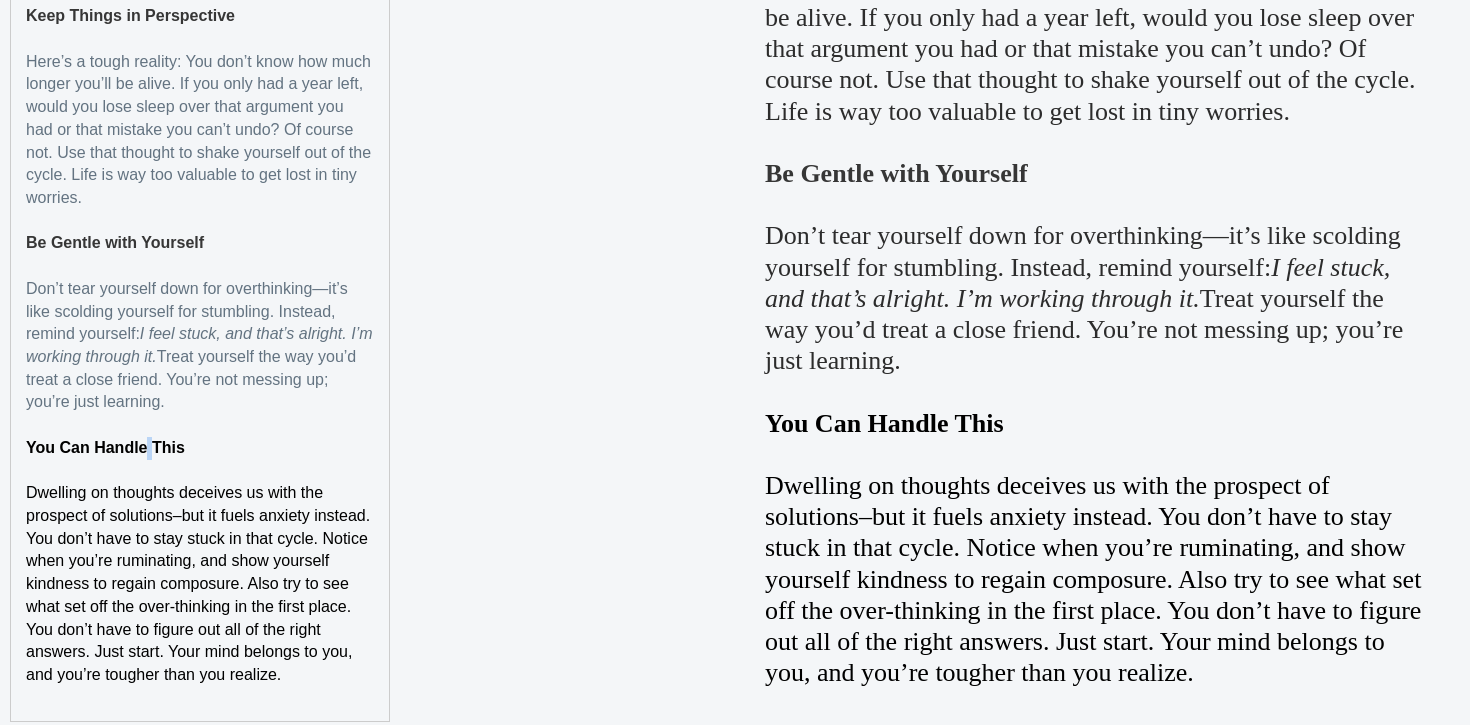 click on "You Can Handle This" at bounding box center [105, 447] 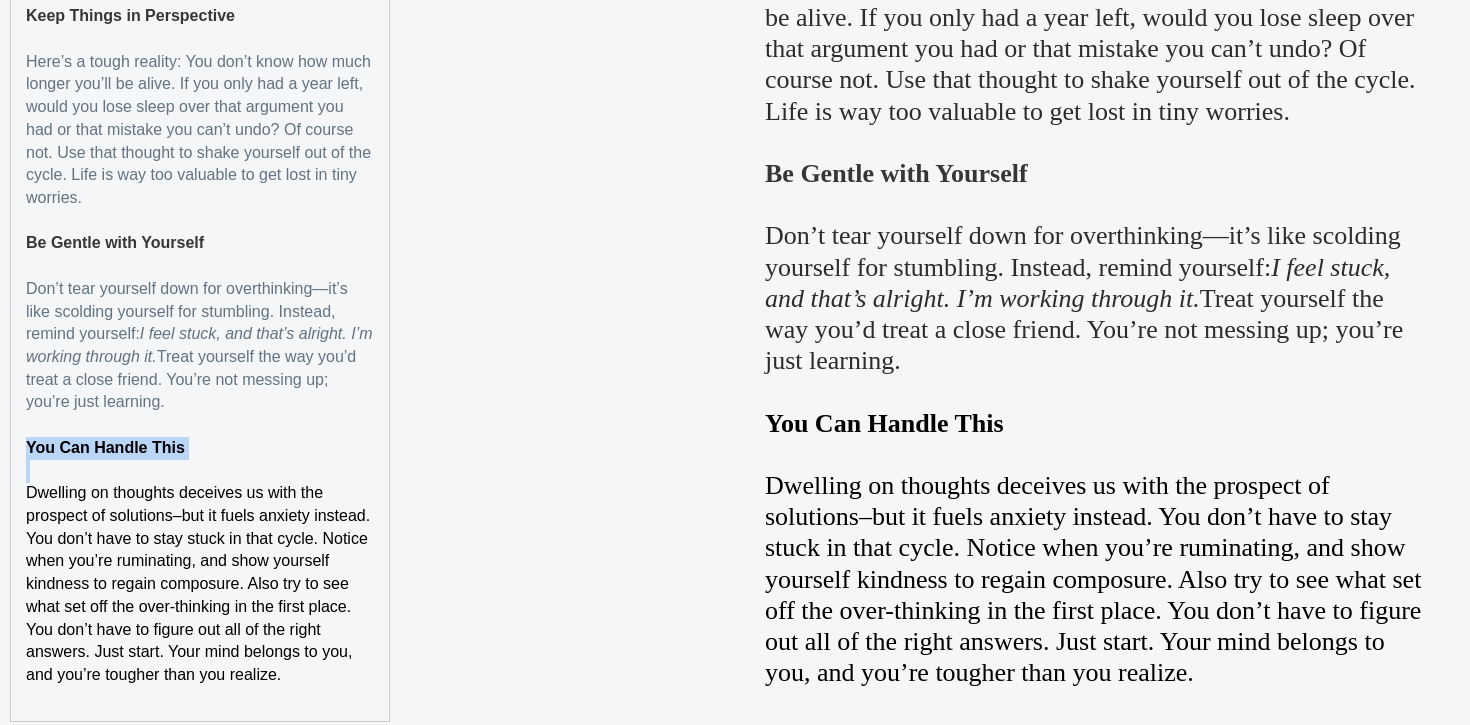 click on "You Can Handle This" at bounding box center [105, 447] 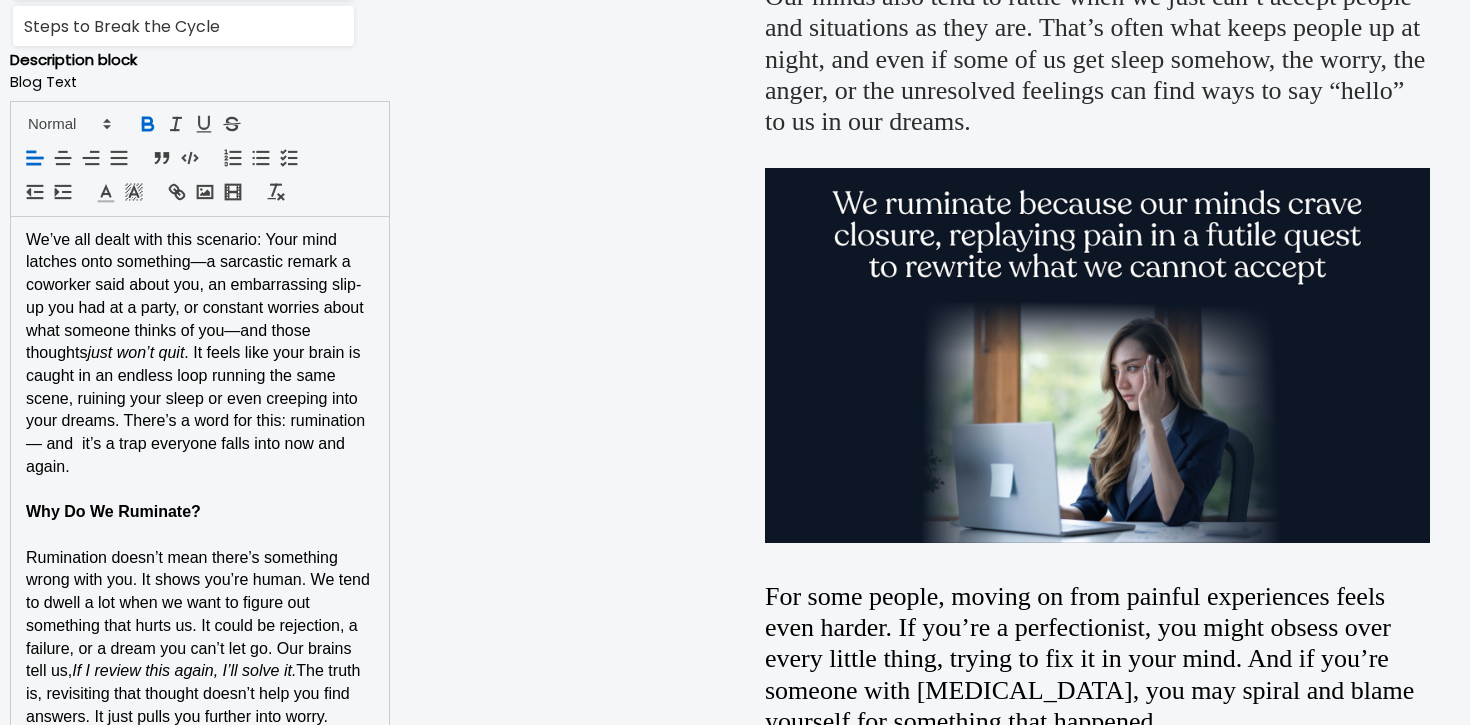 scroll, scrollTop: 1342, scrollLeft: 0, axis: vertical 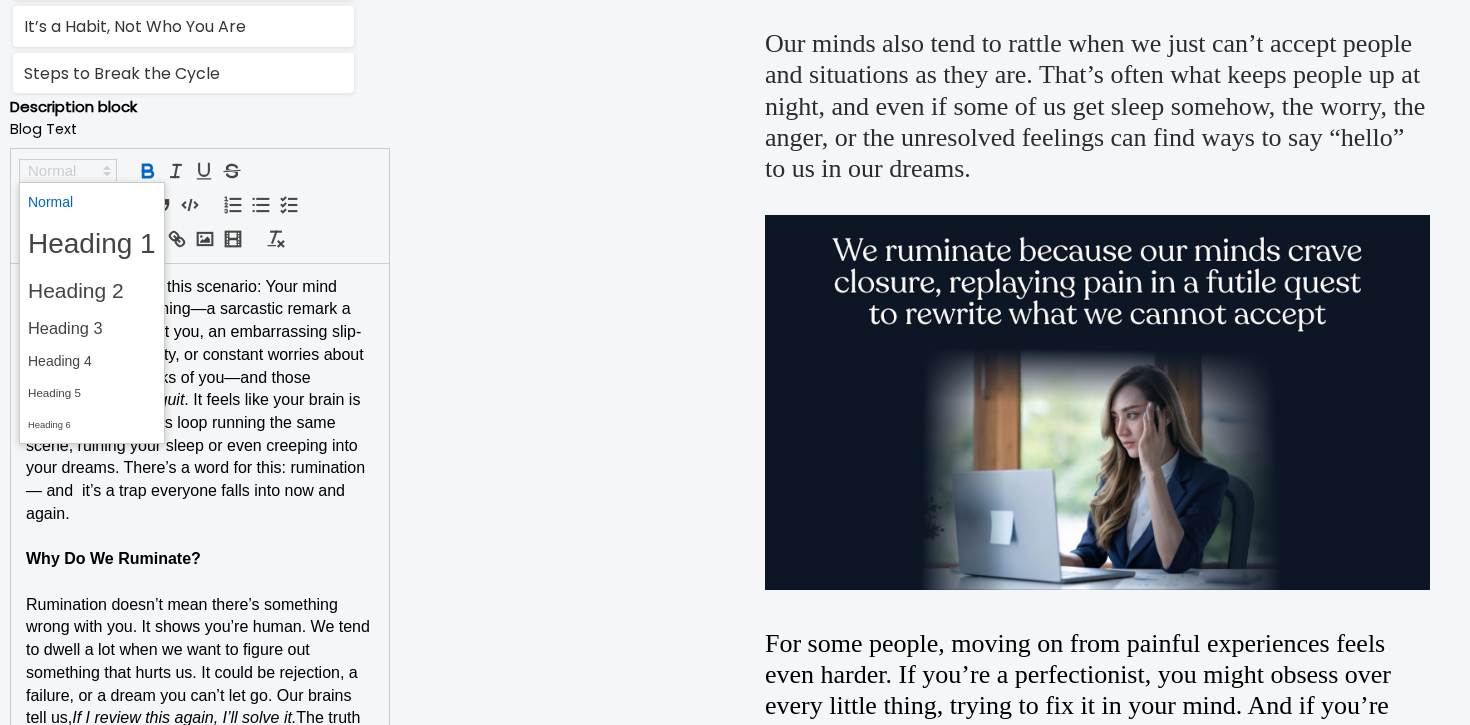 click at bounding box center [68, 171] 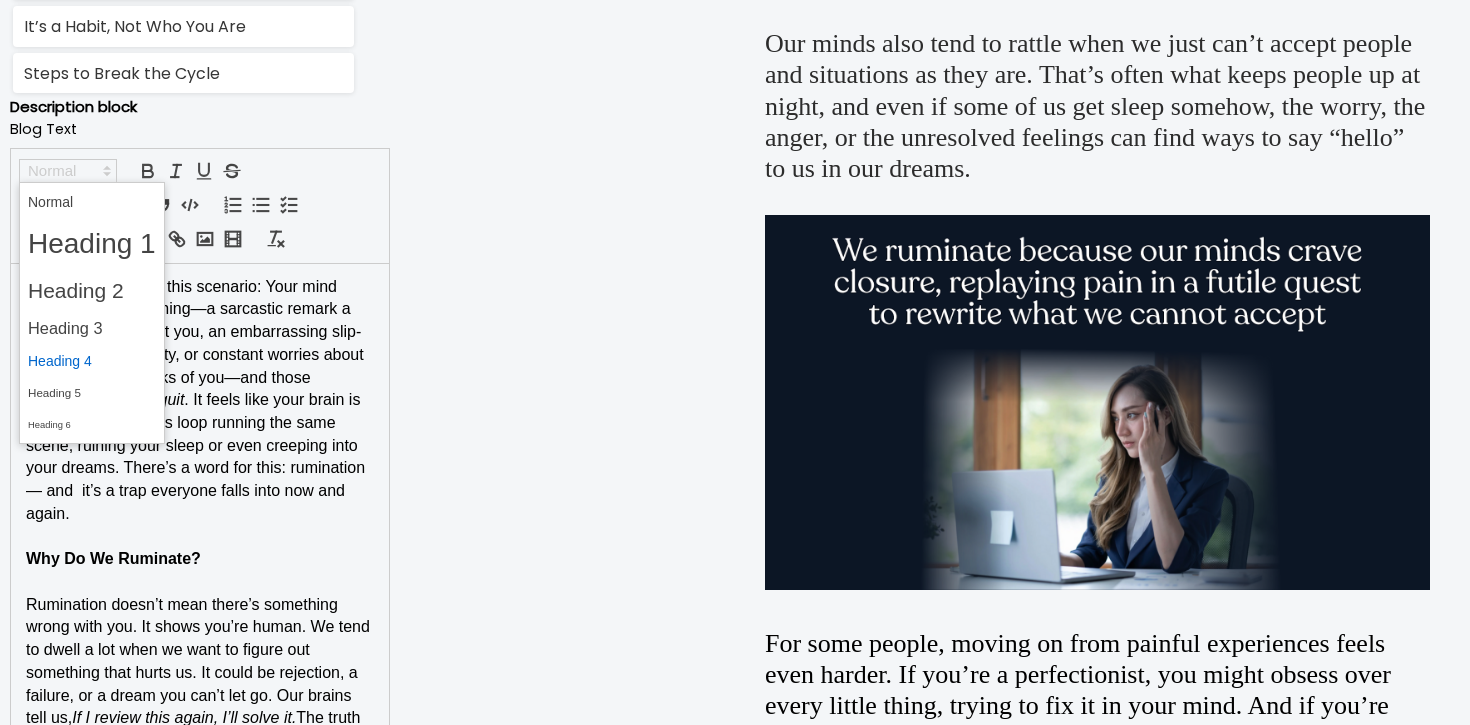 click at bounding box center [92, 361] 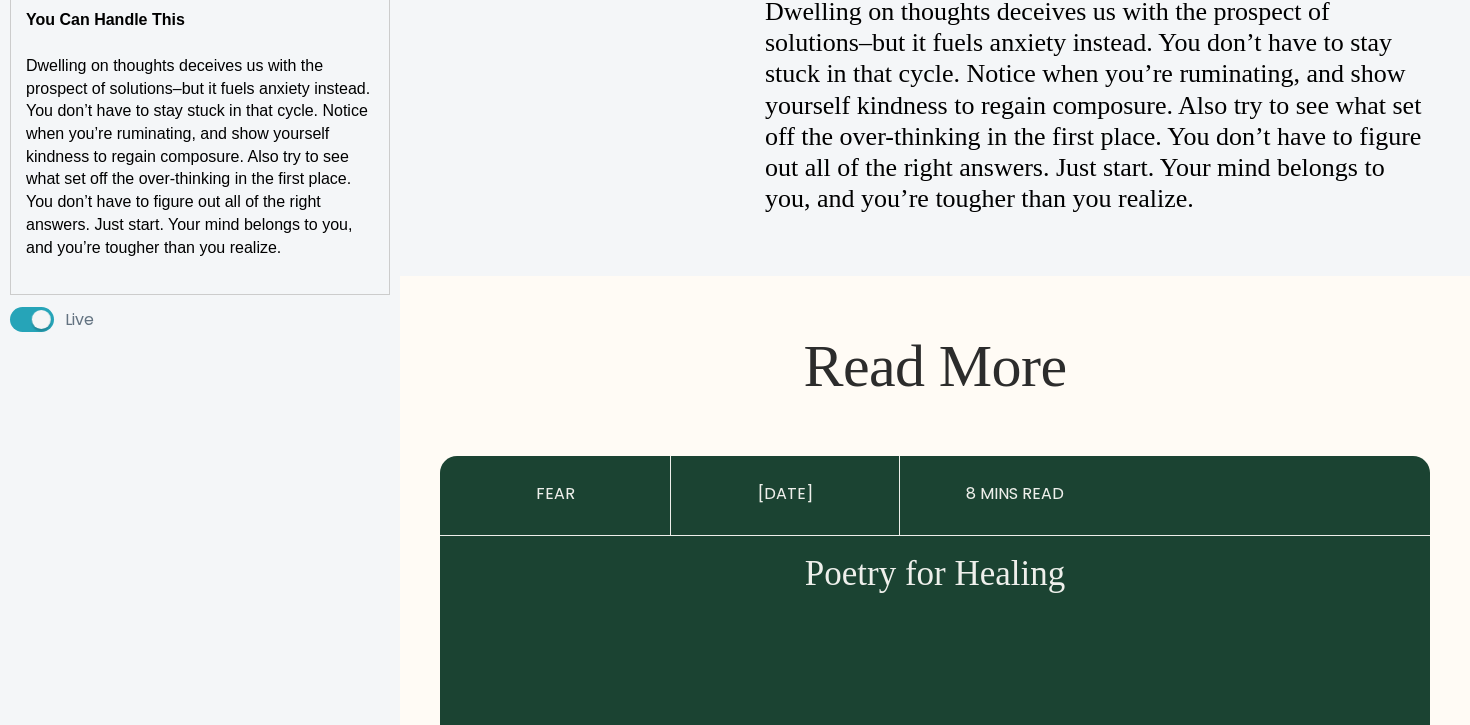 scroll, scrollTop: 4962, scrollLeft: 0, axis: vertical 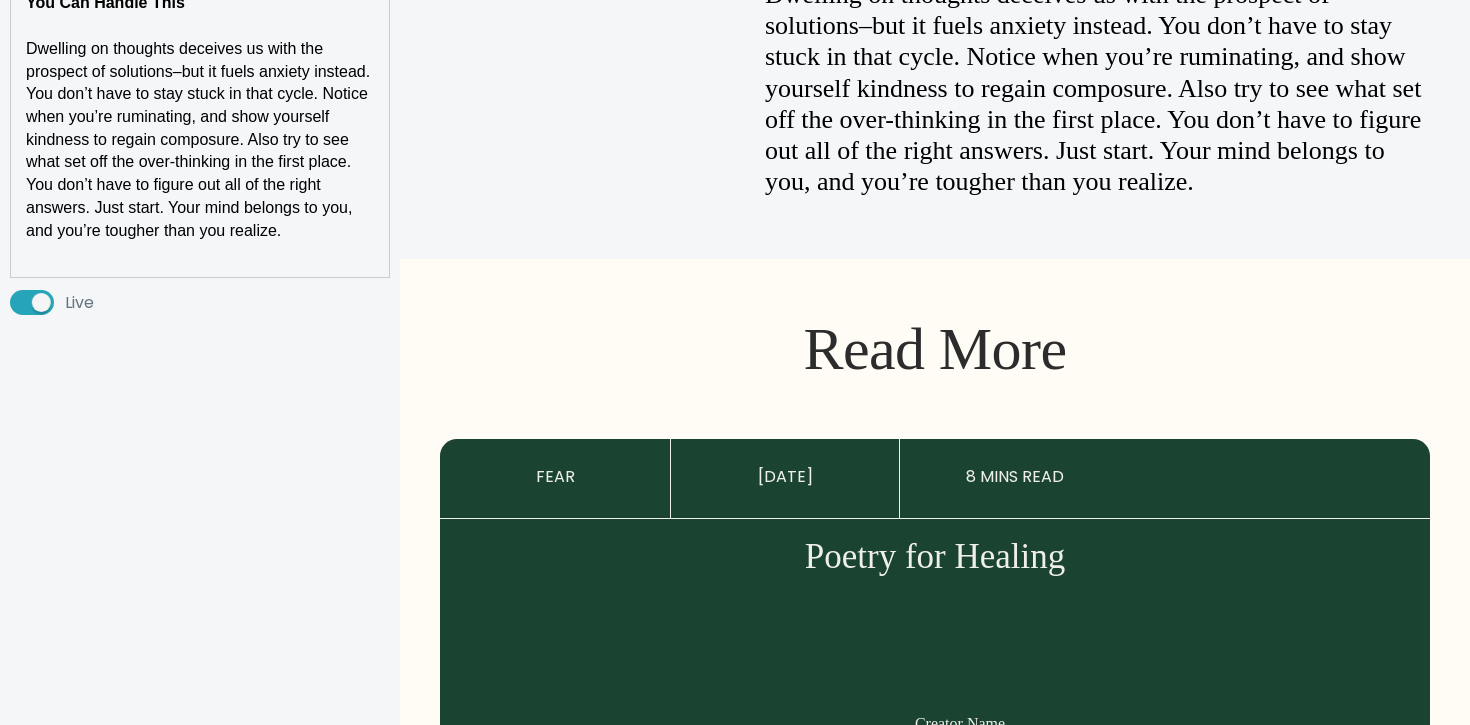 click at bounding box center [200, 253] 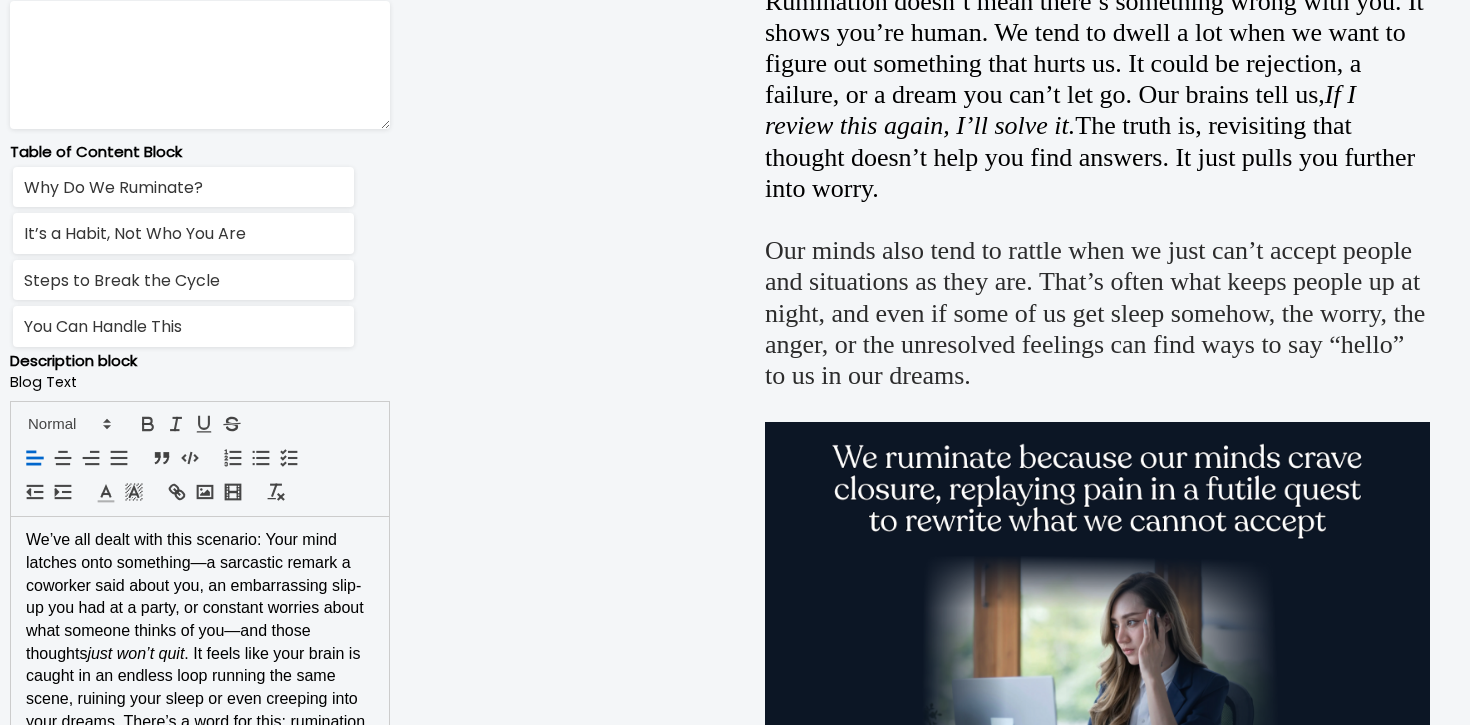 scroll, scrollTop: 0, scrollLeft: 0, axis: both 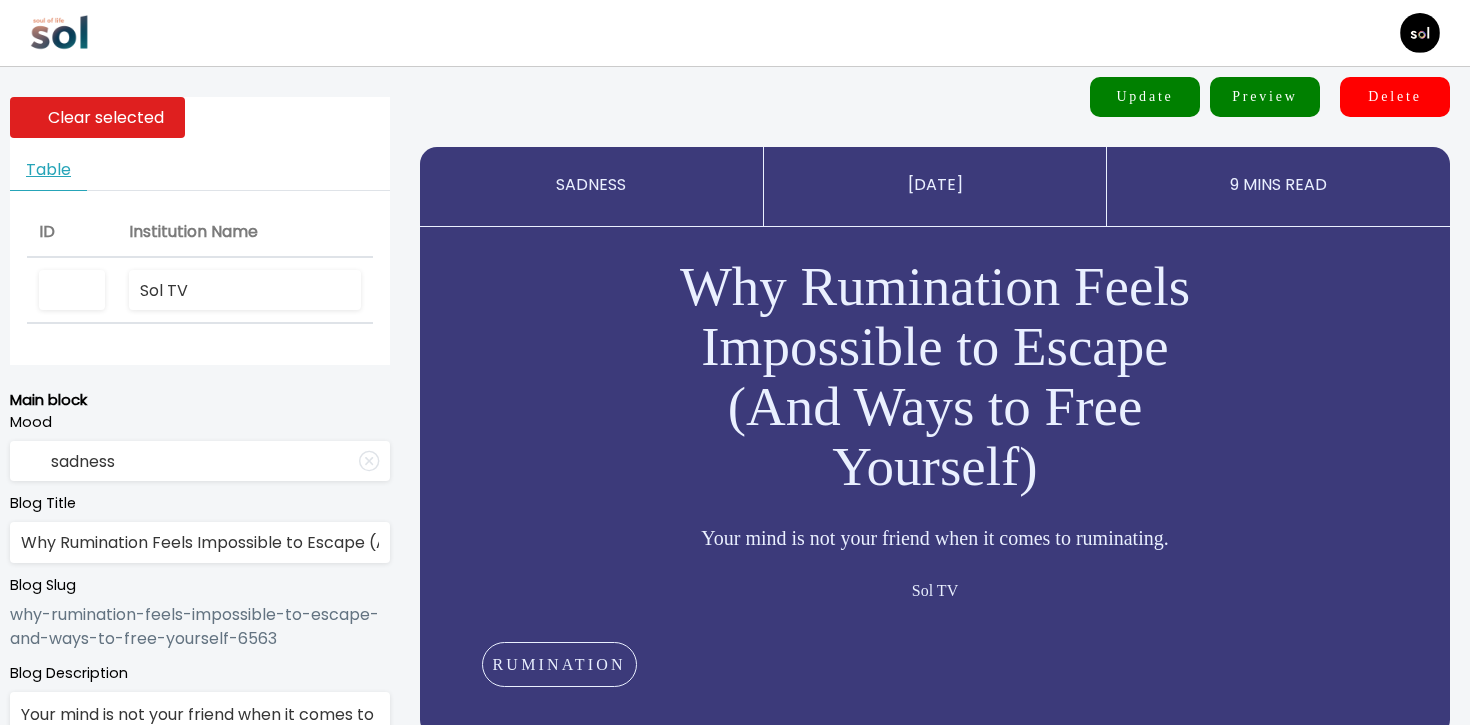 click on "Update" at bounding box center (1145, 97) 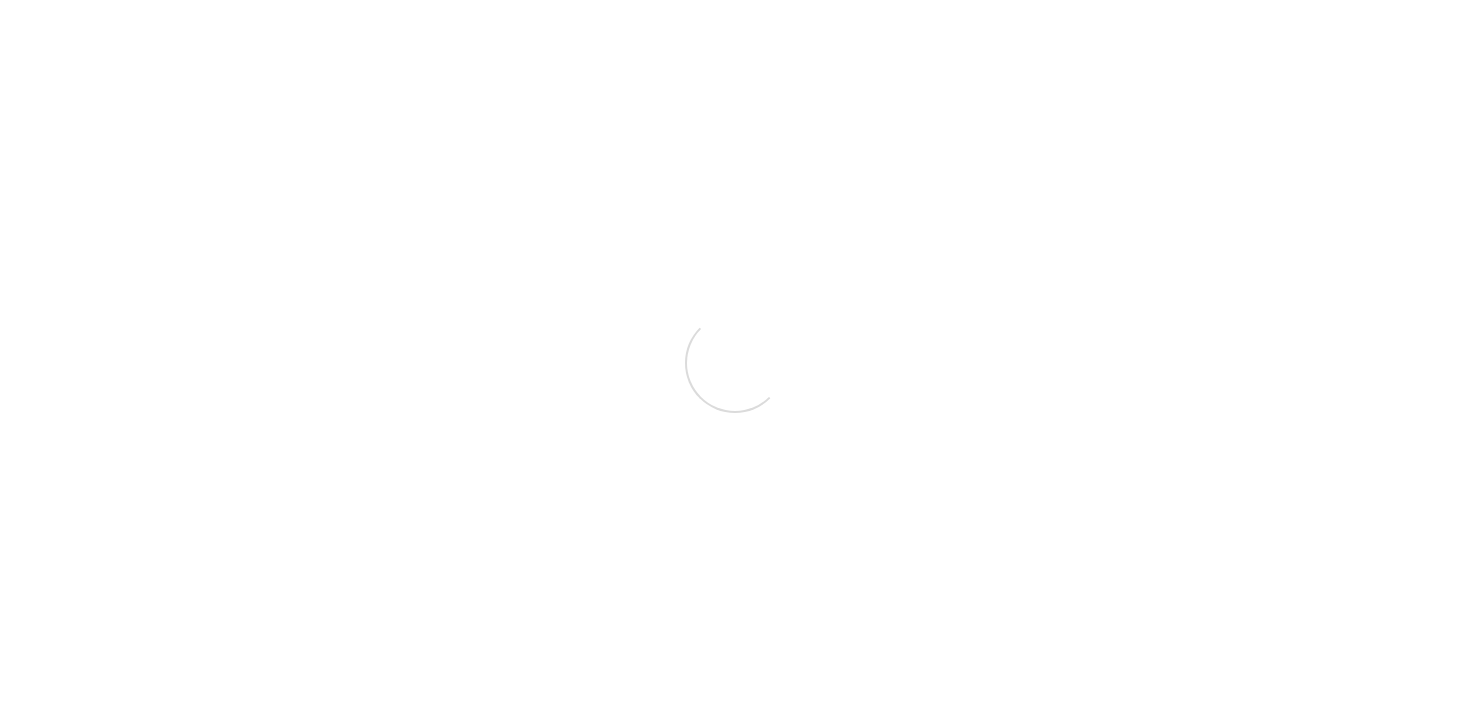 scroll, scrollTop: 0, scrollLeft: 0, axis: both 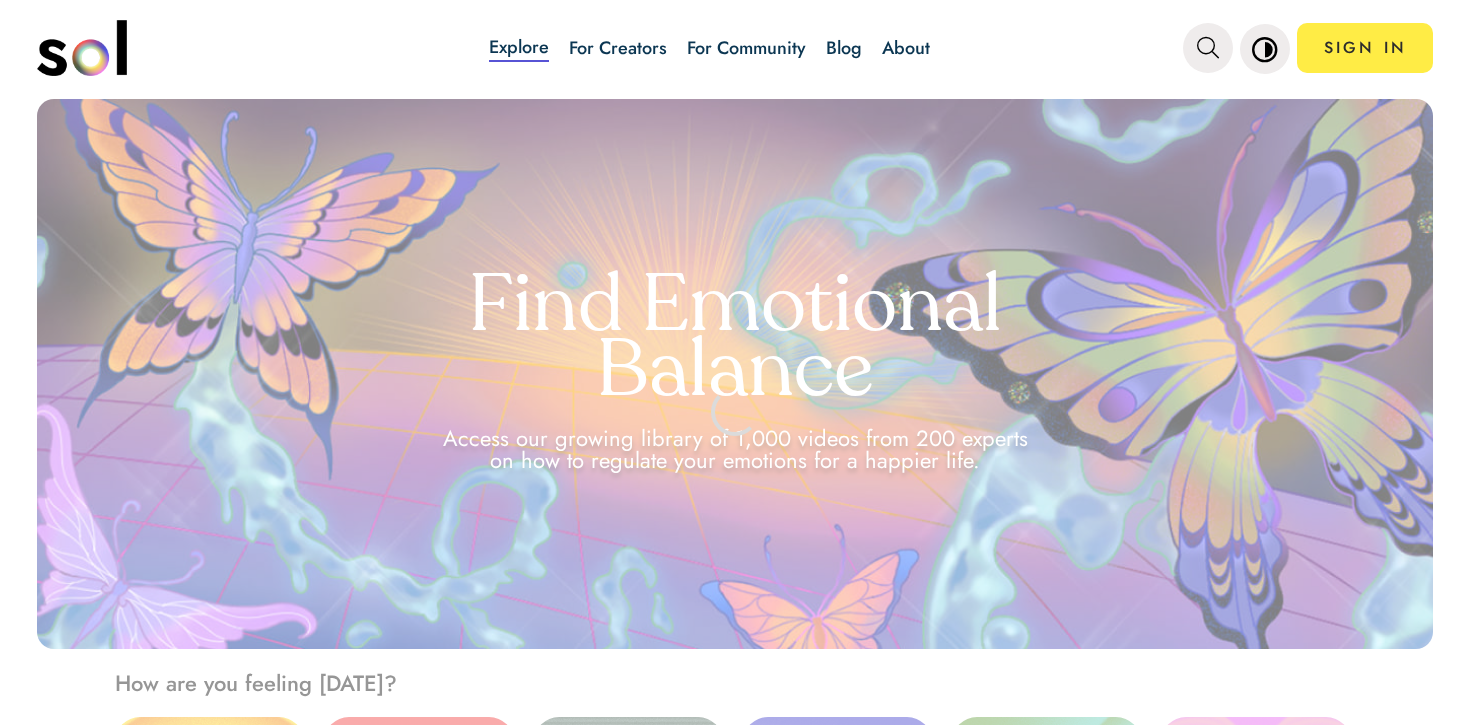 click on "Blog" at bounding box center (844, 48) 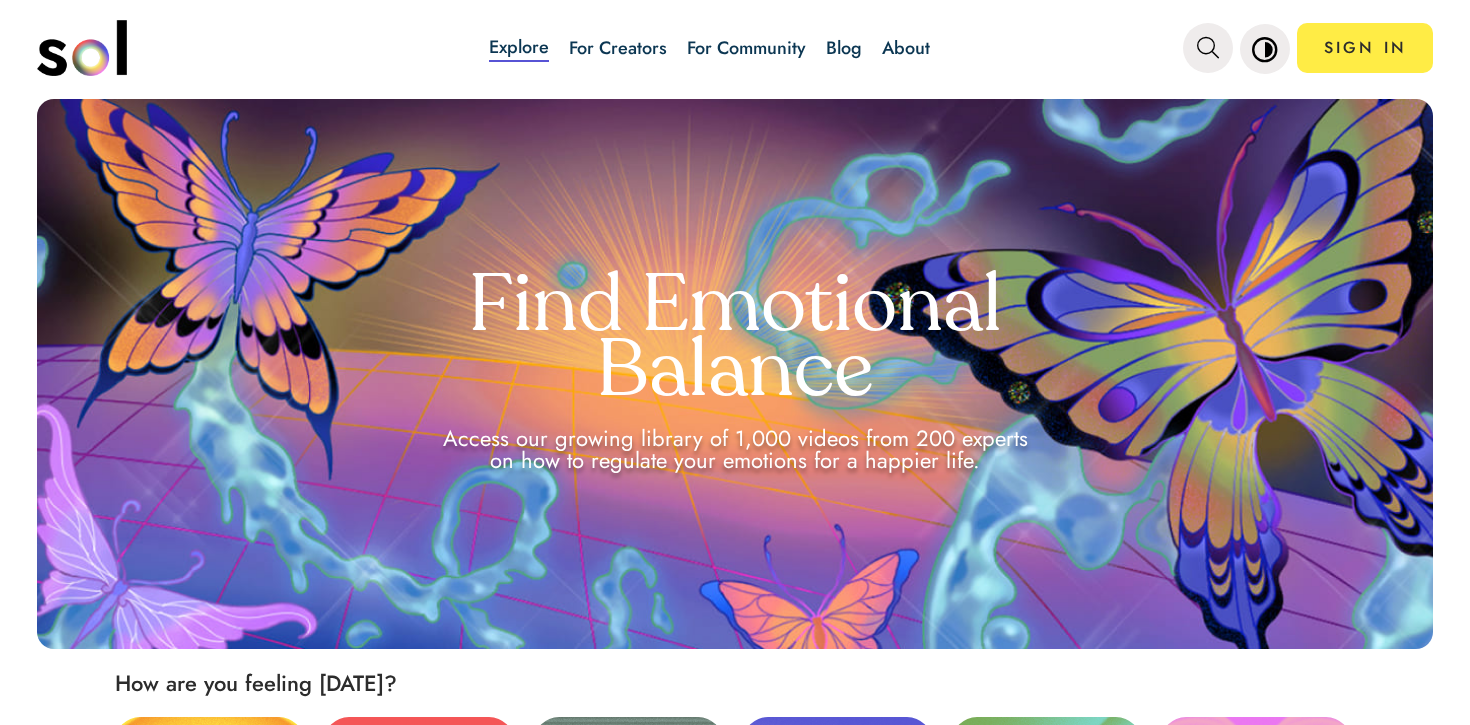 click on "Blog" at bounding box center (844, 48) 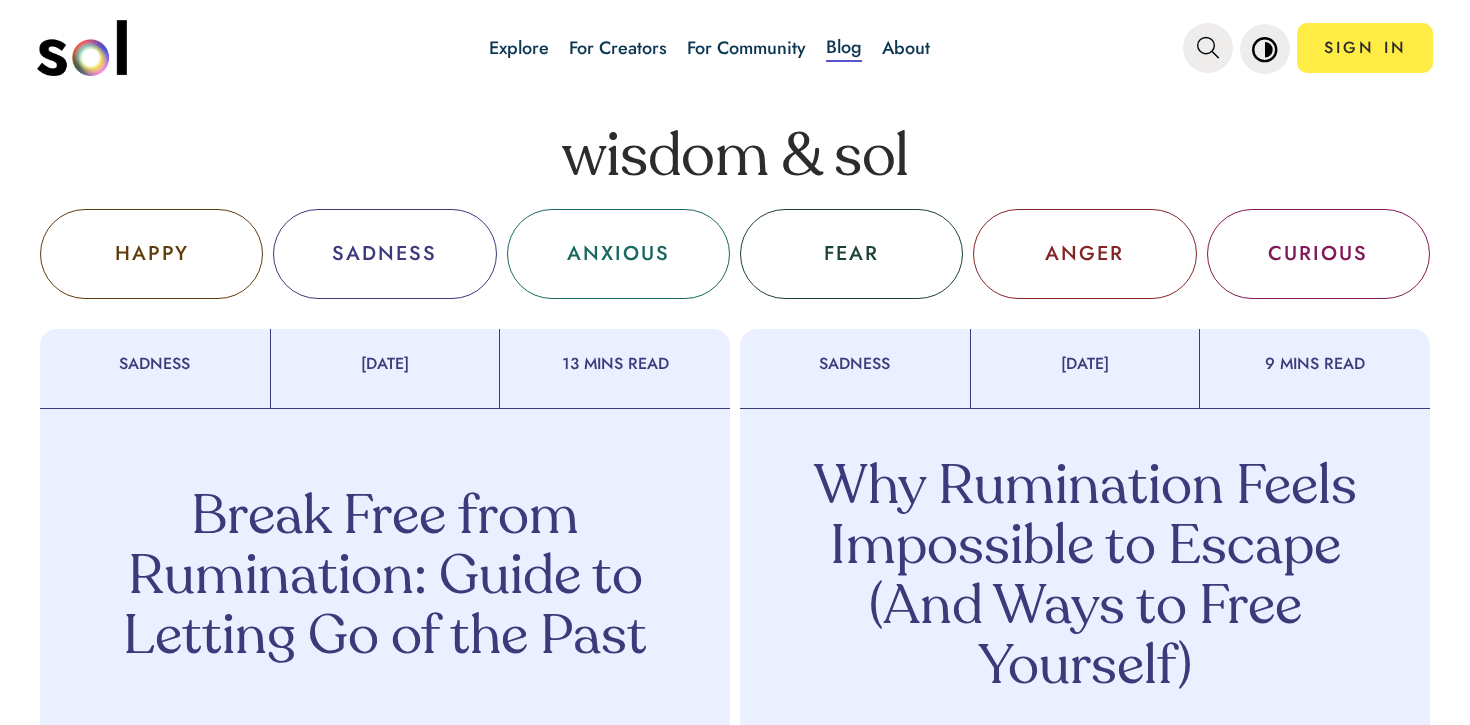 click on "Why Rumination Feels Impossible to Escape (And Ways to Free Yourself)" at bounding box center [1085, 579] 